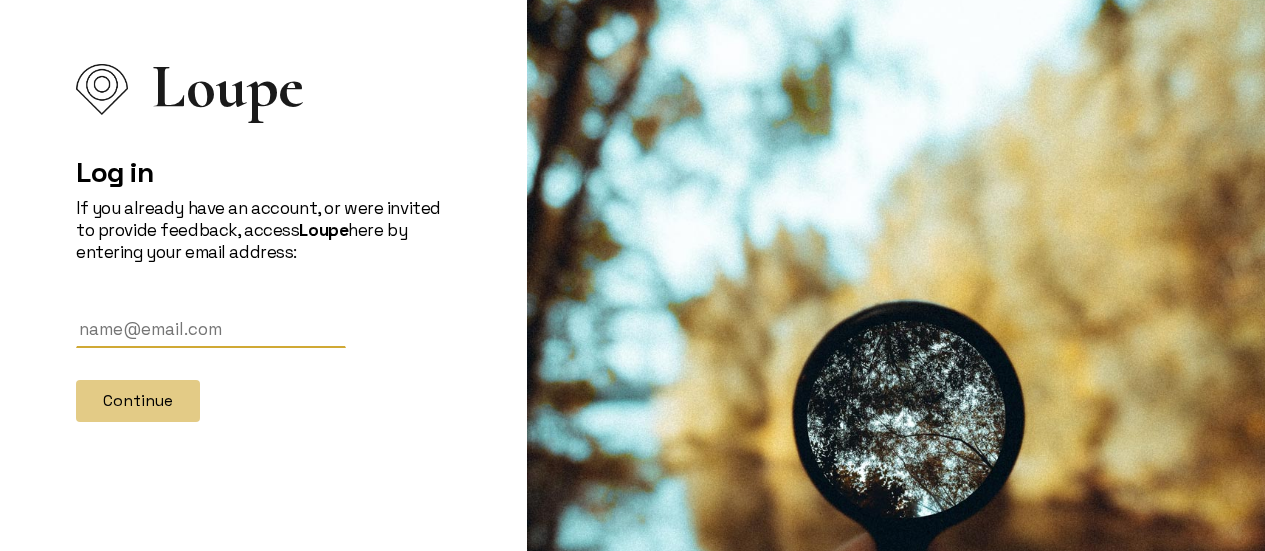 scroll, scrollTop: 0, scrollLeft: 0, axis: both 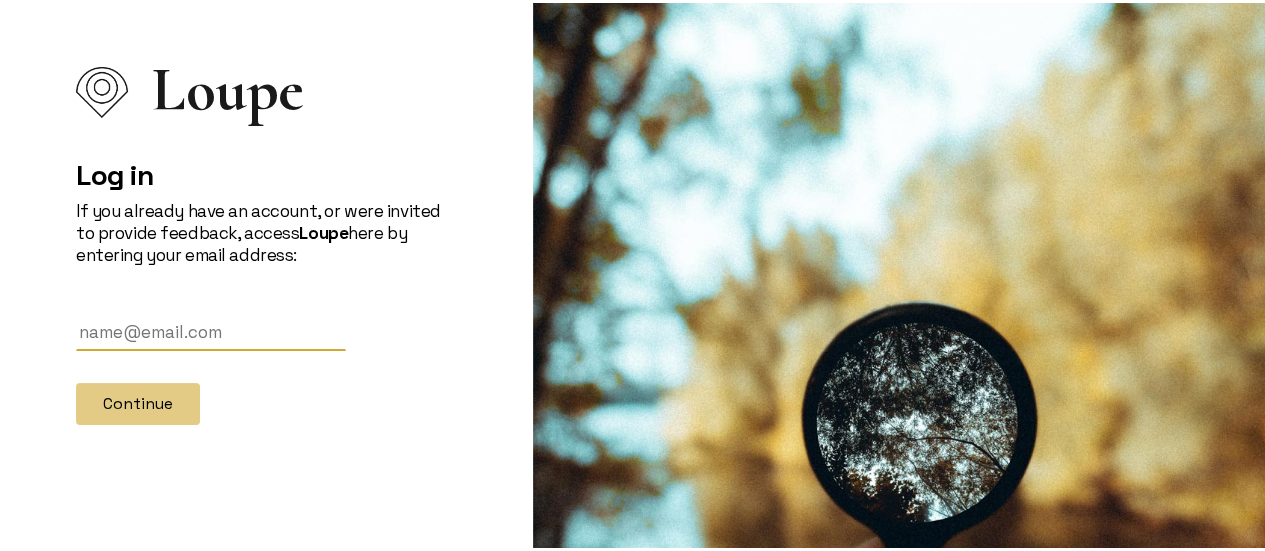 click at bounding box center (211, 329) 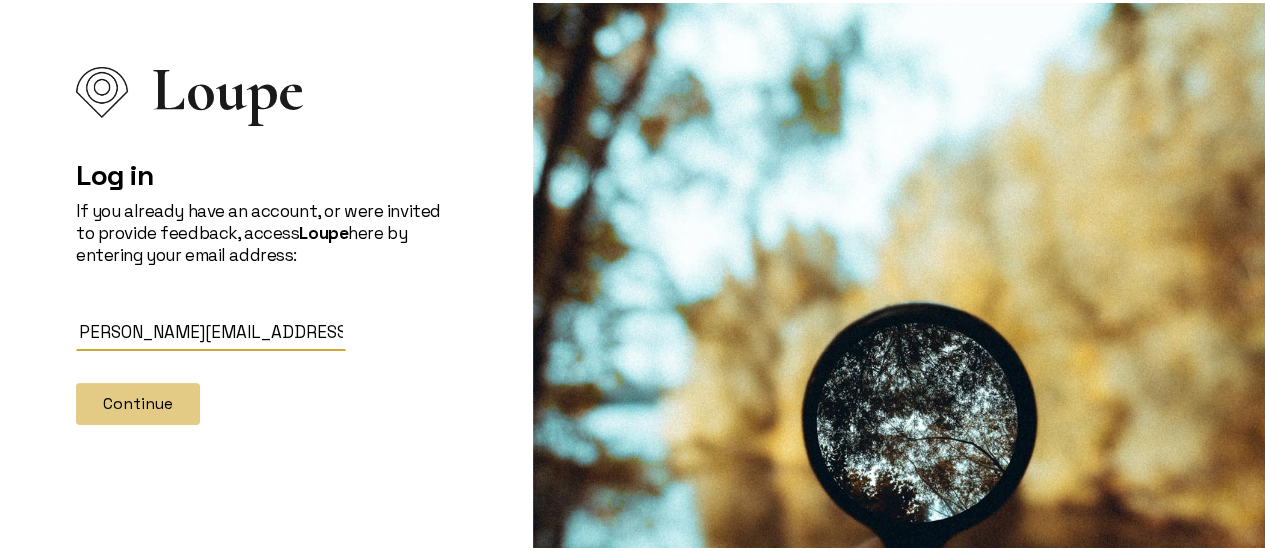 scroll, scrollTop: 0, scrollLeft: 17, axis: horizontal 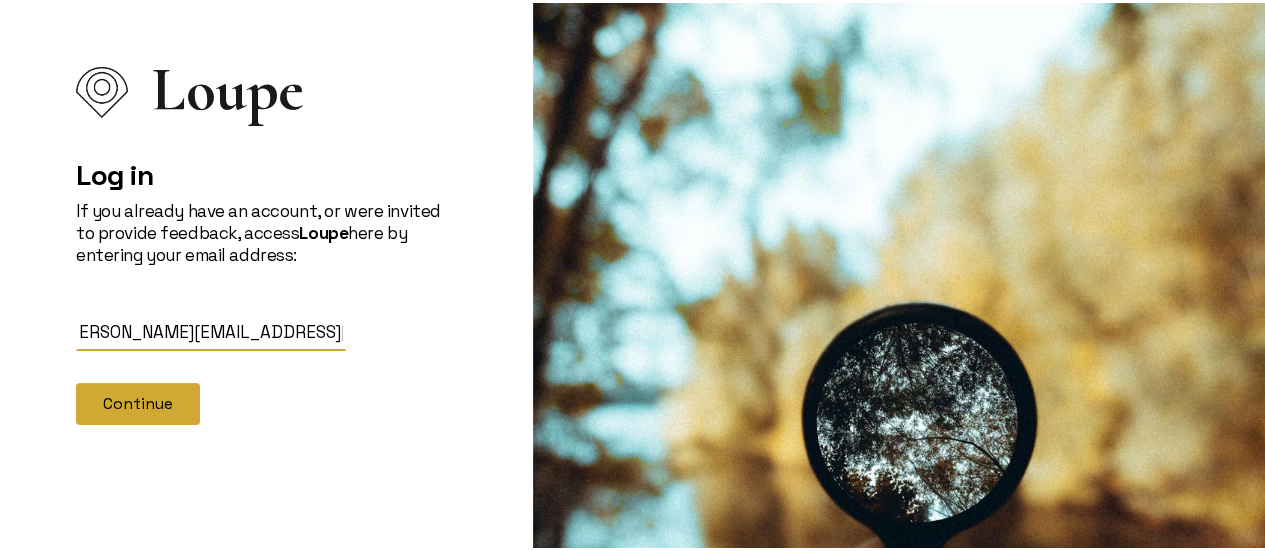 type on "[PERSON_NAME][EMAIL_ADDRESS][PERSON_NAME][DOMAIN_NAME]" 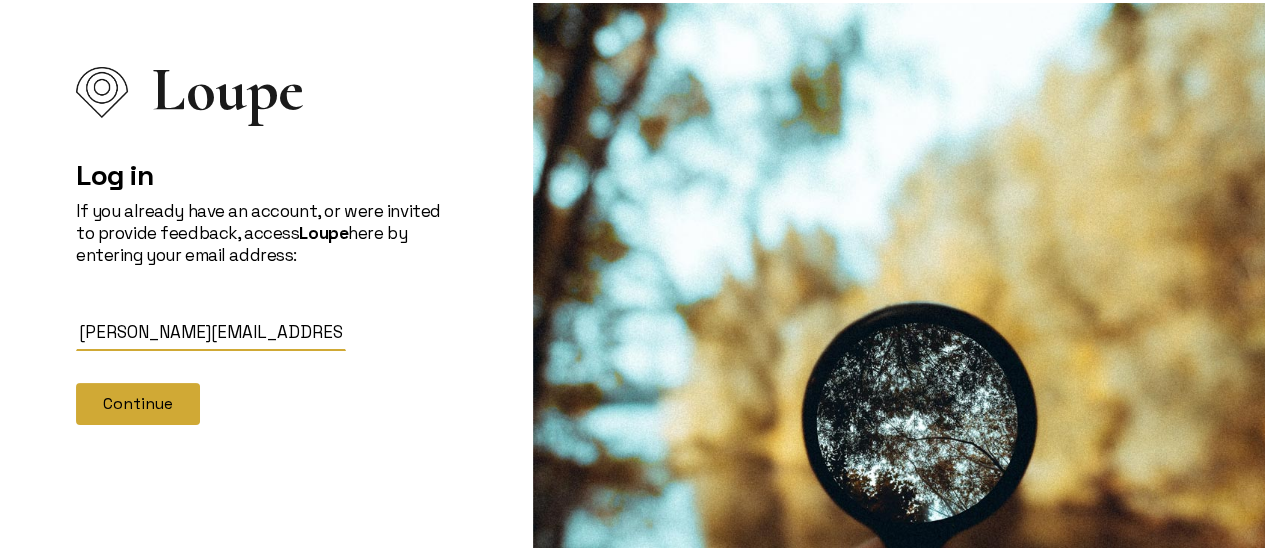 click on "Continue" 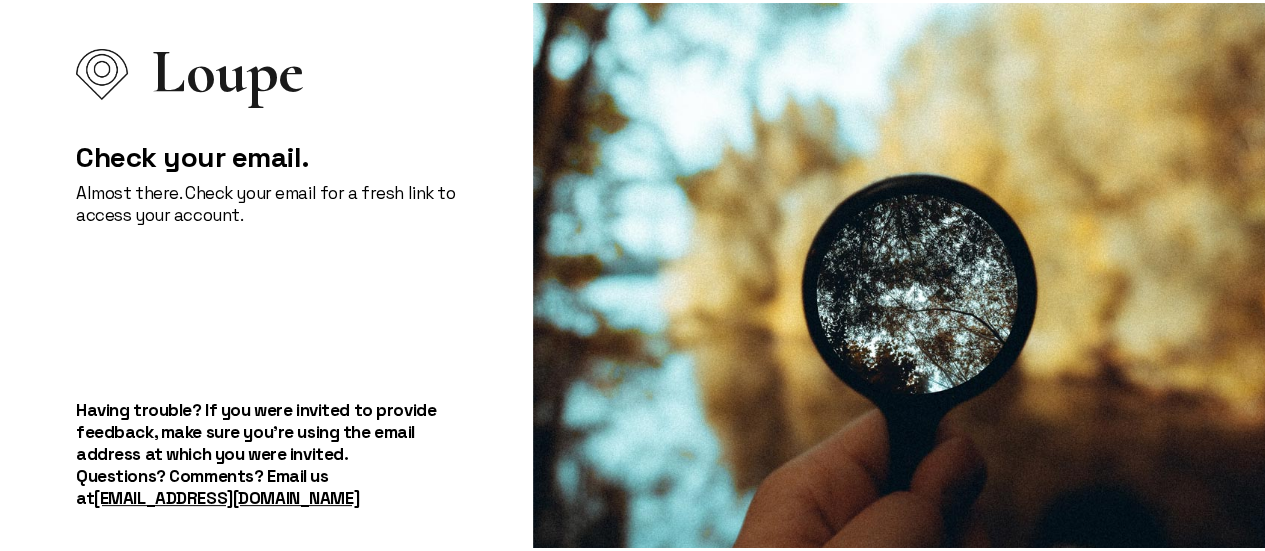 scroll, scrollTop: 0, scrollLeft: 0, axis: both 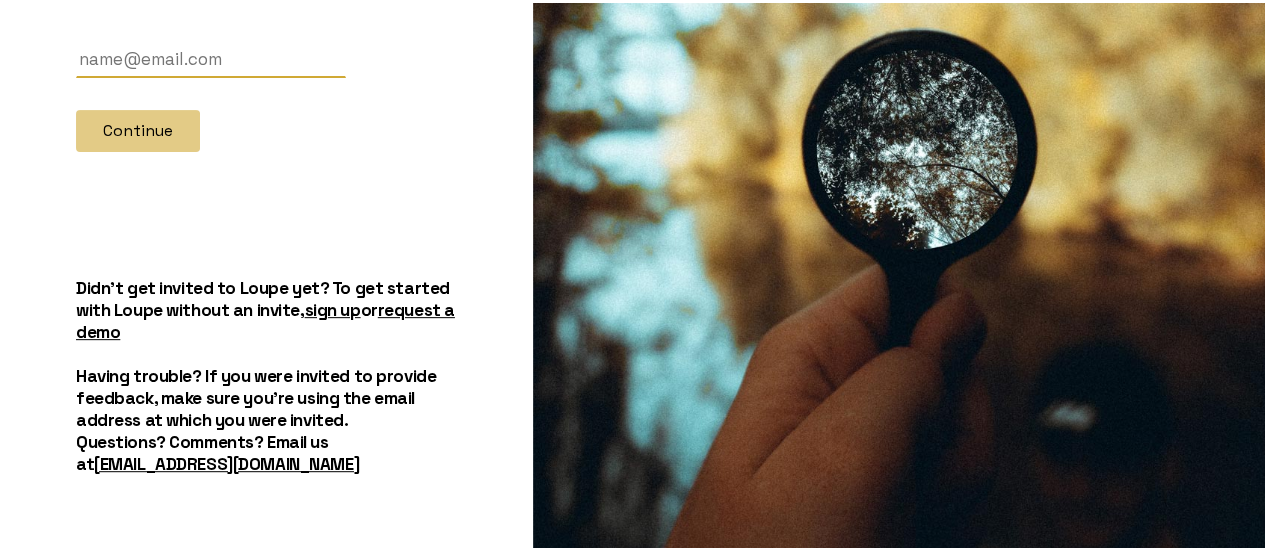 click at bounding box center (211, 56) 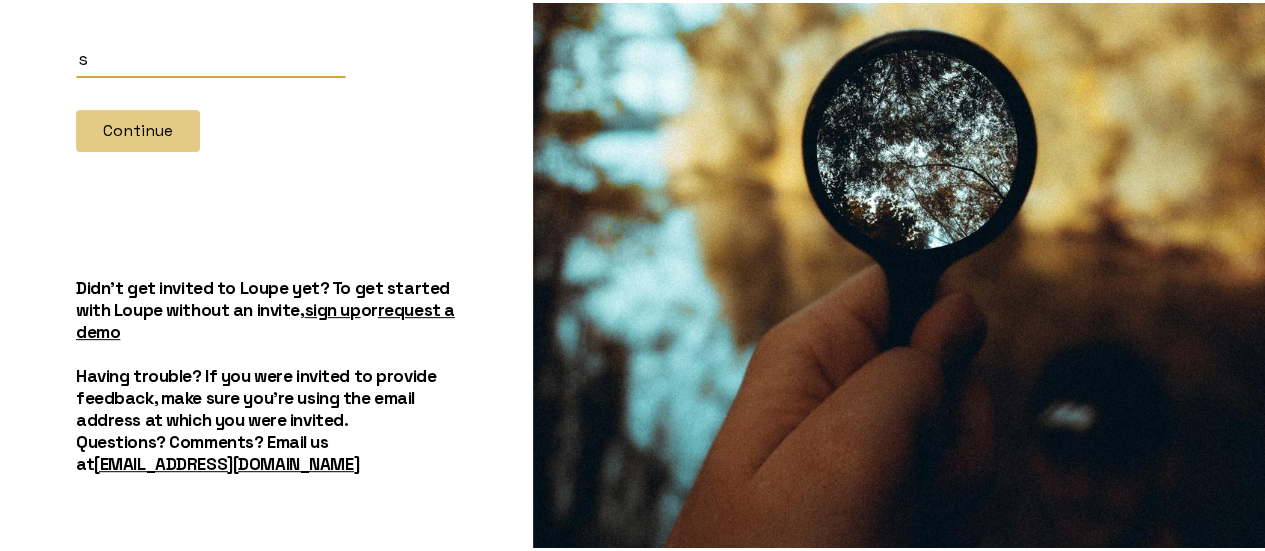 scroll, scrollTop: 228, scrollLeft: 0, axis: vertical 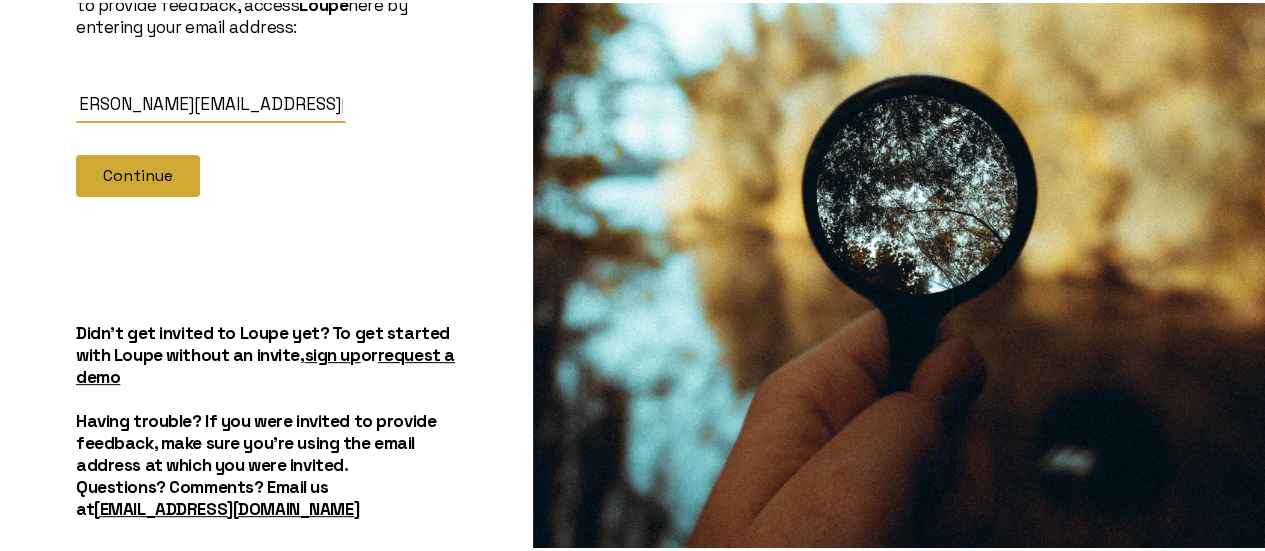 type on "sheryl.kingsberg@uhhospitals.org" 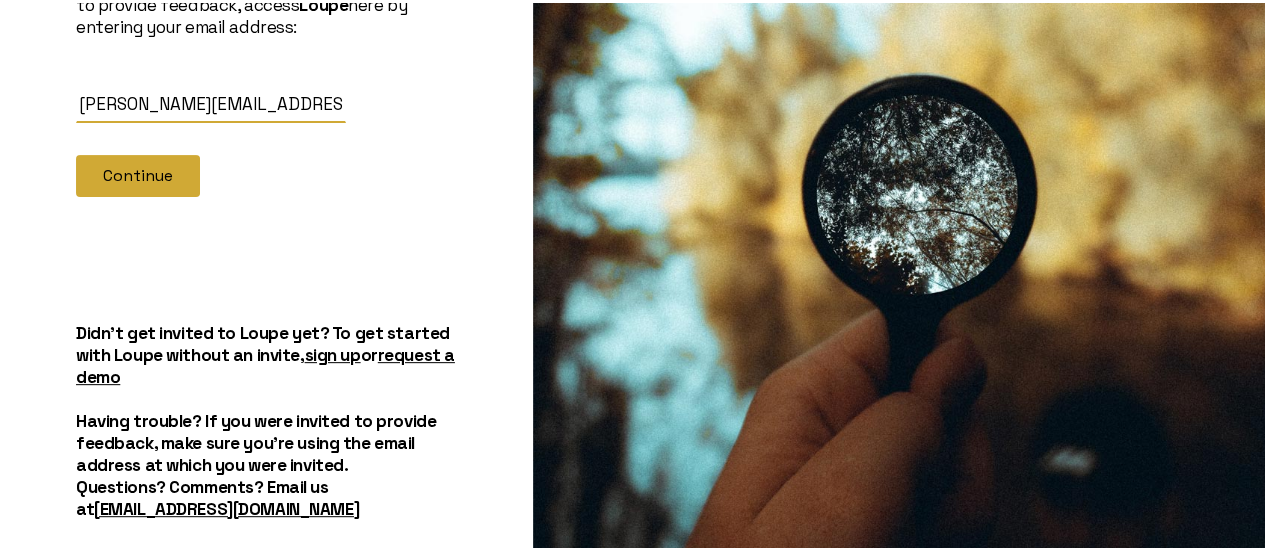 click on "Continue" 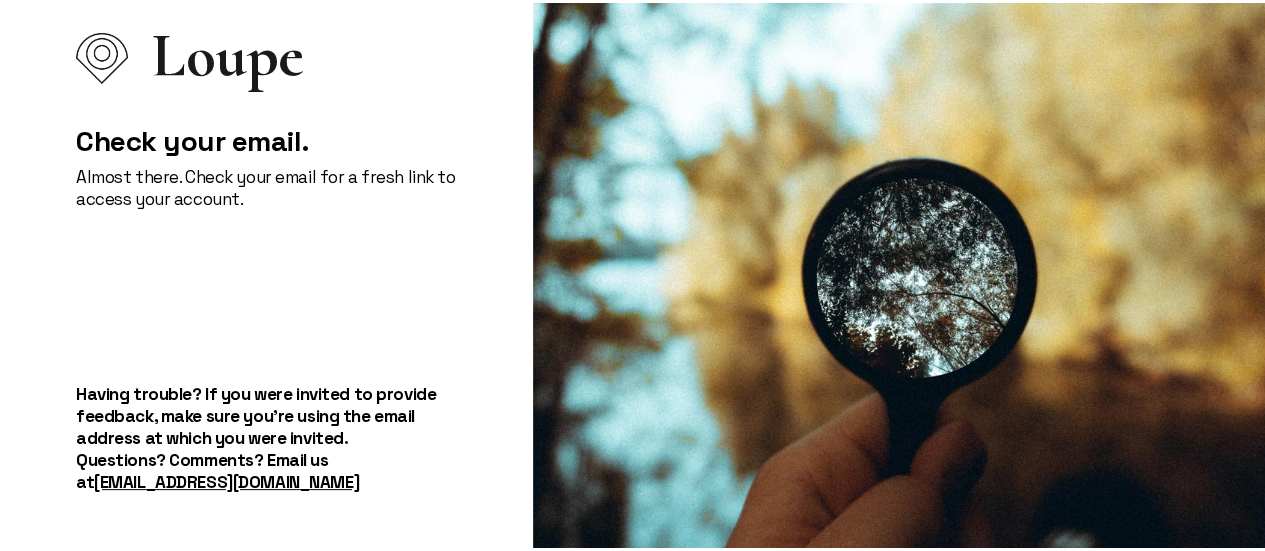 scroll, scrollTop: 53, scrollLeft: 0, axis: vertical 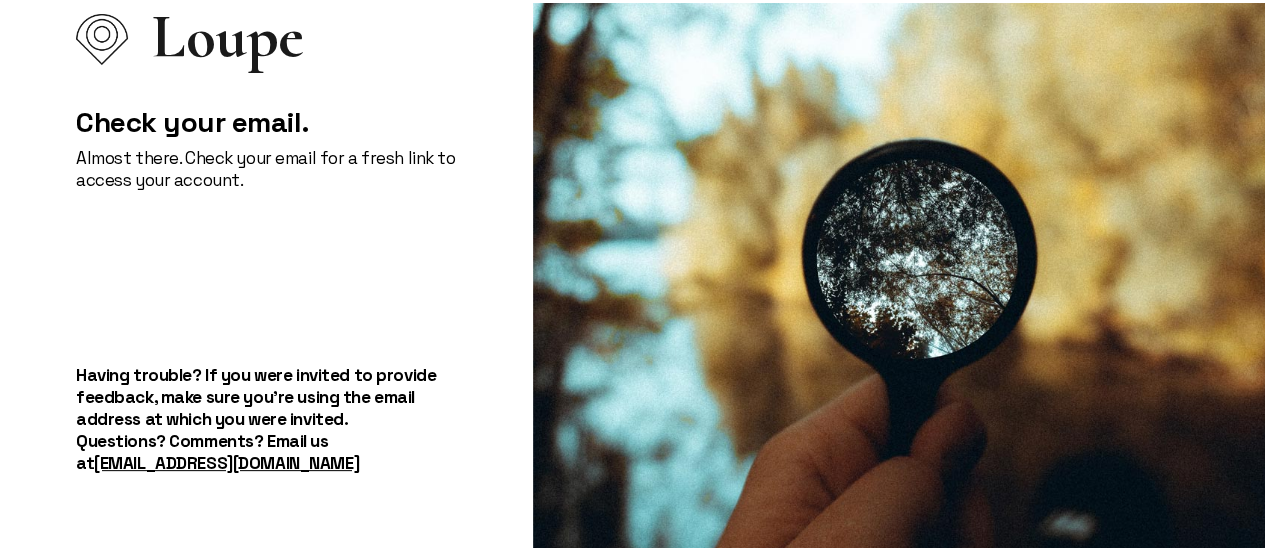 click on "[EMAIL_ADDRESS][DOMAIN_NAME]" 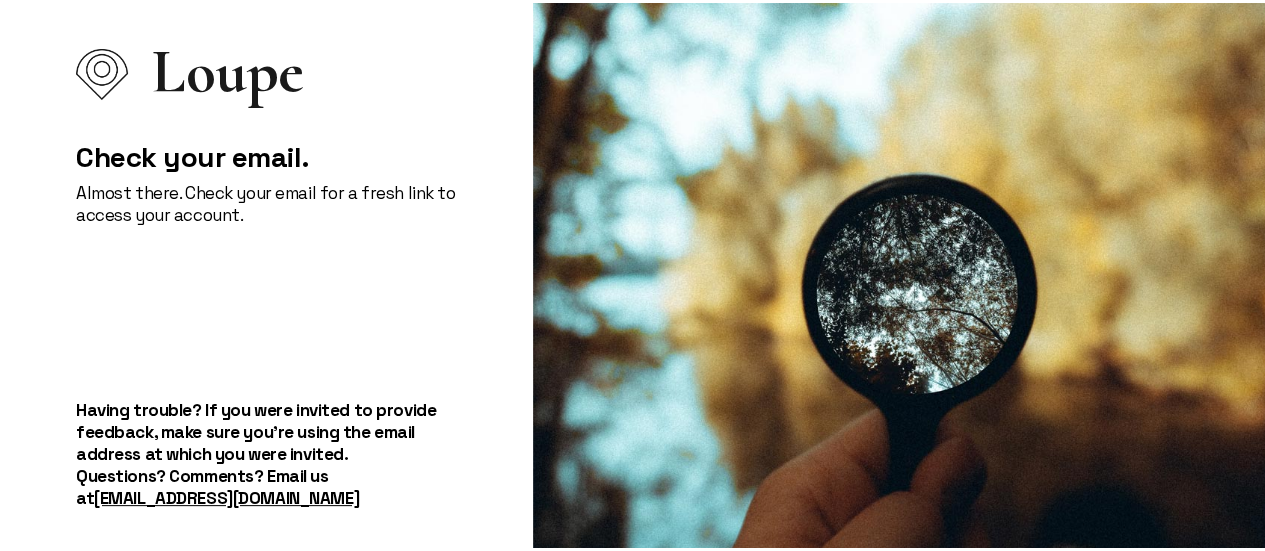 scroll, scrollTop: 0, scrollLeft: 0, axis: both 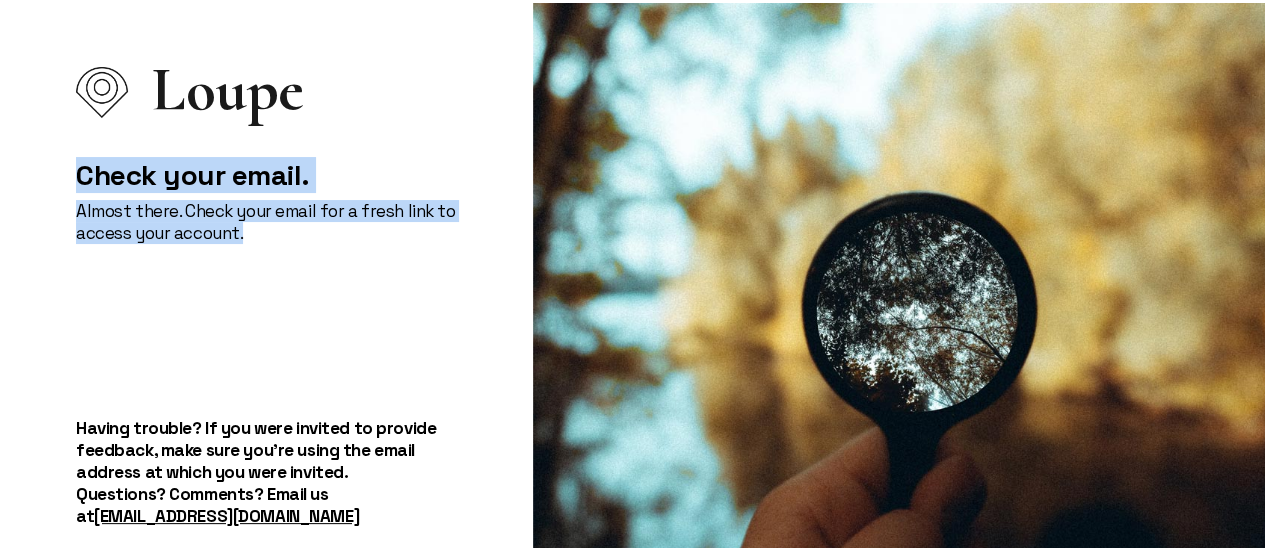 drag, startPoint x: 76, startPoint y: 154, endPoint x: 468, endPoint y: 281, distance: 412.05945 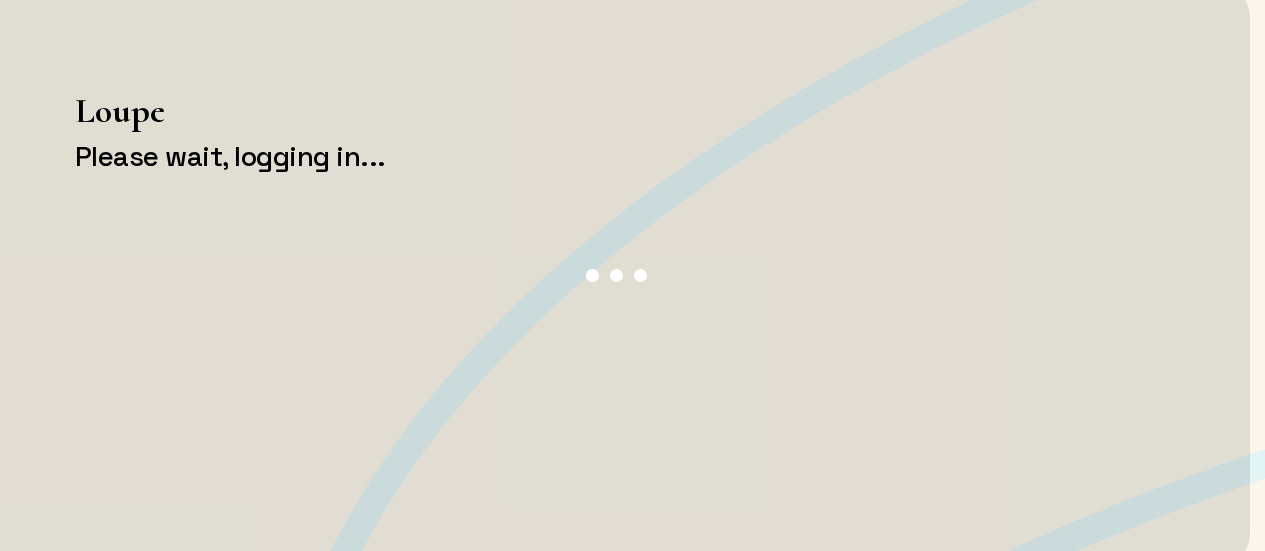 scroll, scrollTop: 0, scrollLeft: 0, axis: both 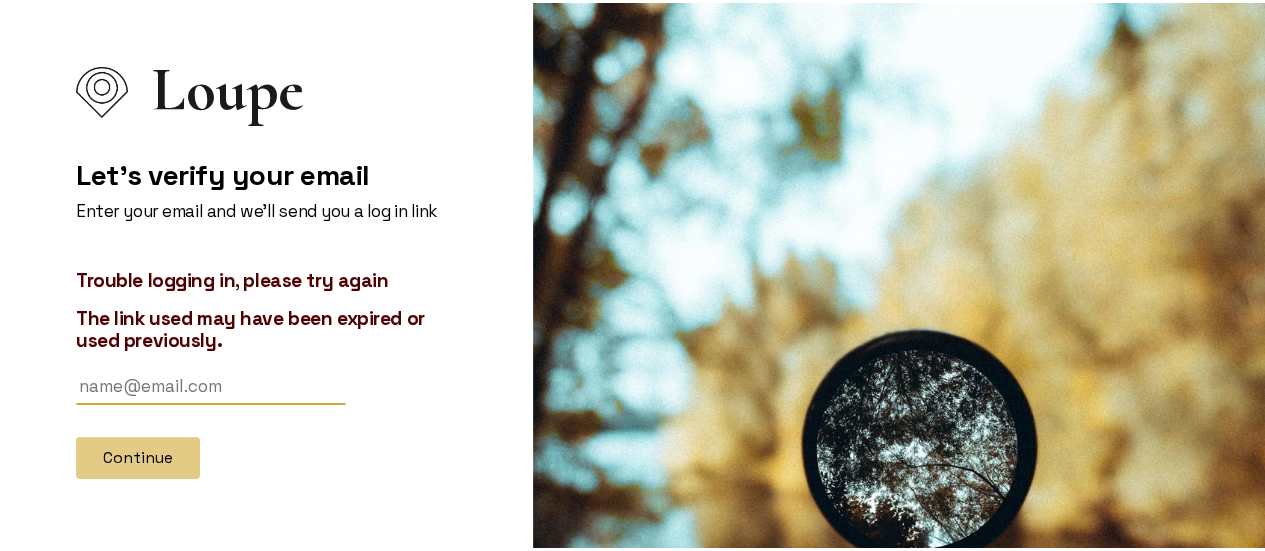 click at bounding box center (211, 383) 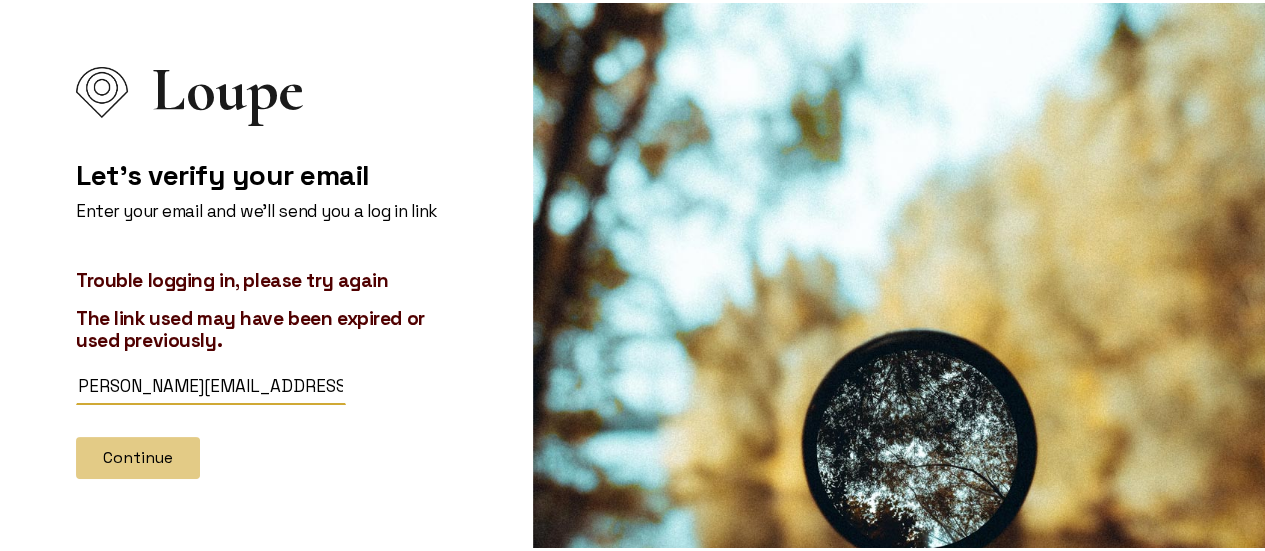 scroll, scrollTop: 0, scrollLeft: 18, axis: horizontal 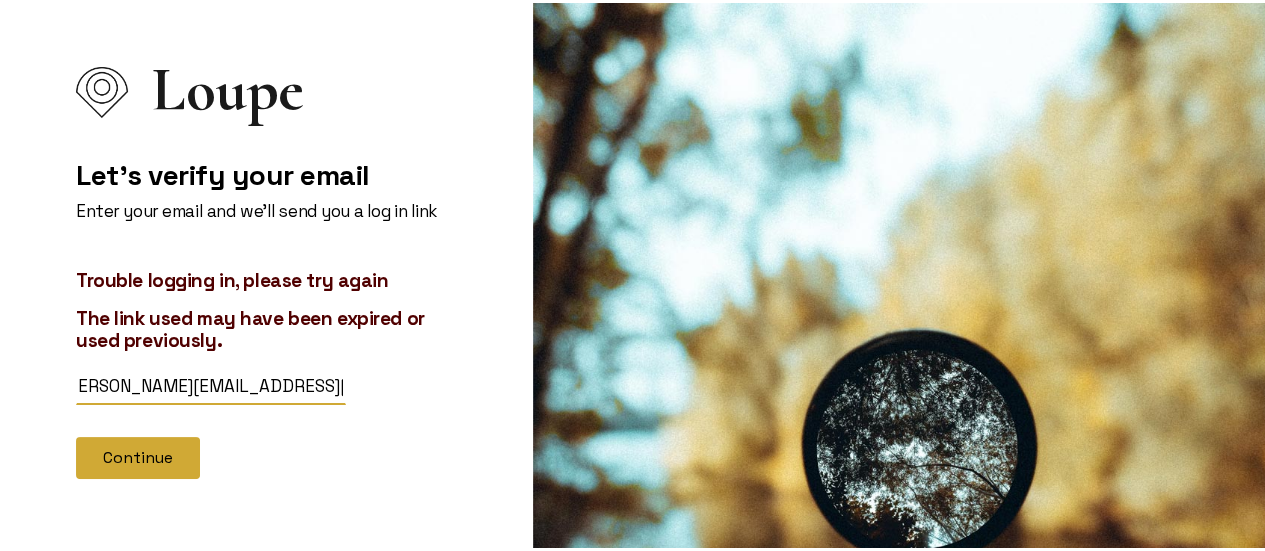 type on "sheryl.kingsberg@Uhhospitals.org" 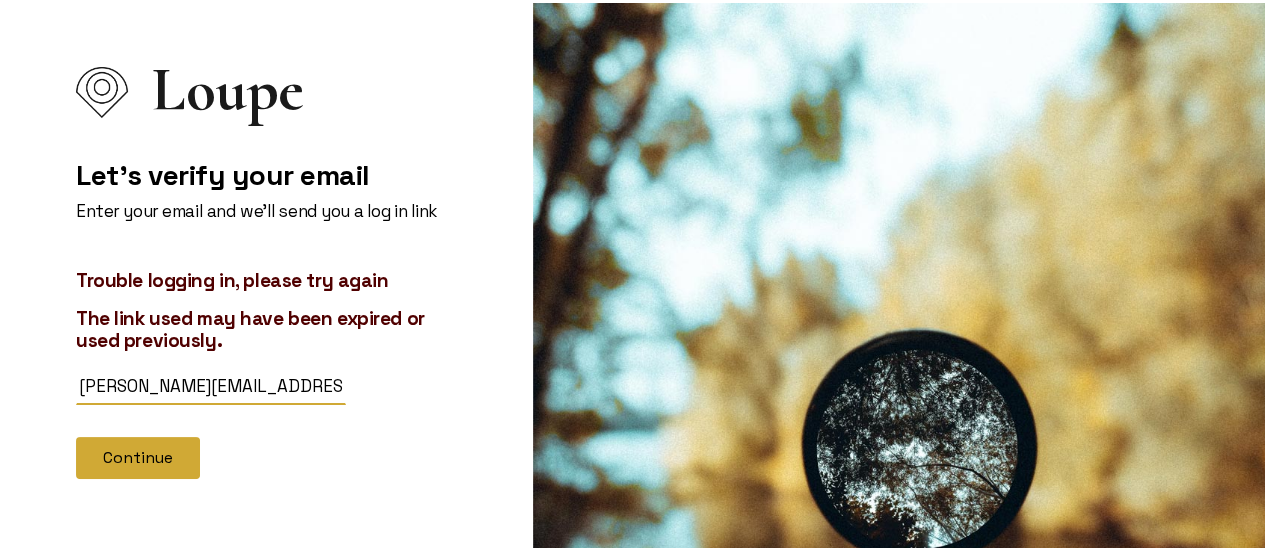 click on "Continue" 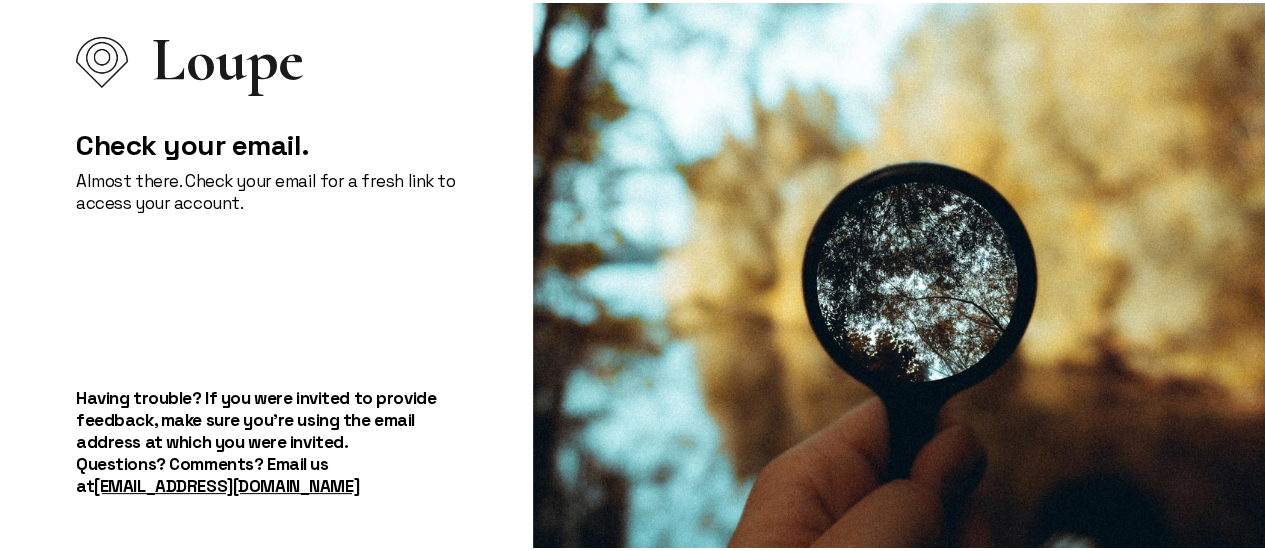 scroll, scrollTop: 53, scrollLeft: 0, axis: vertical 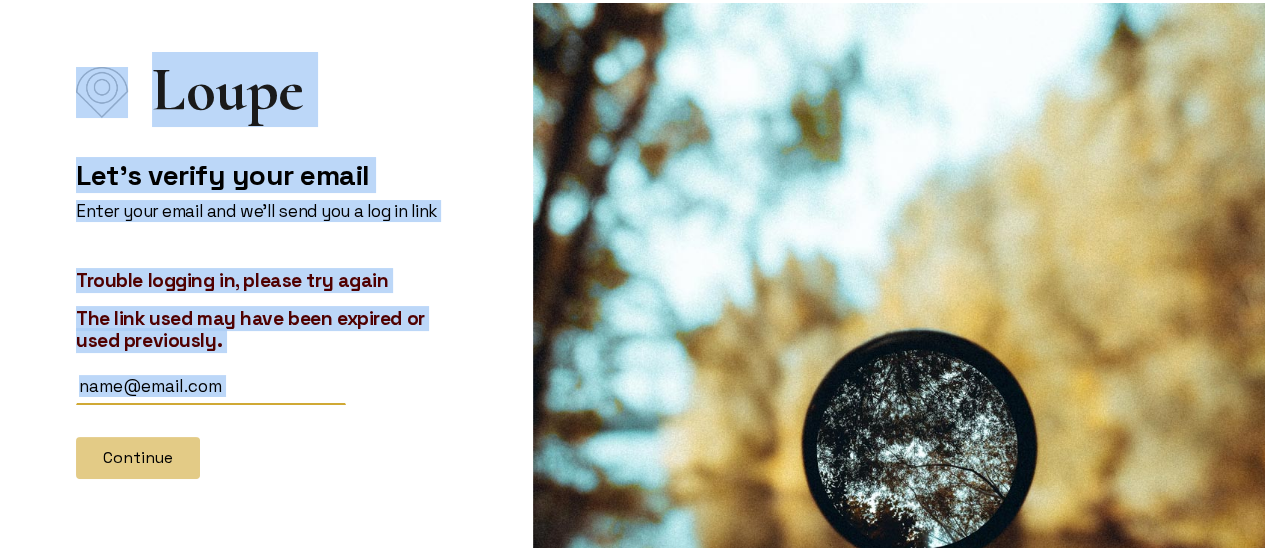 drag, startPoint x: 84, startPoint y: 47, endPoint x: 184, endPoint y: 523, distance: 486.39078 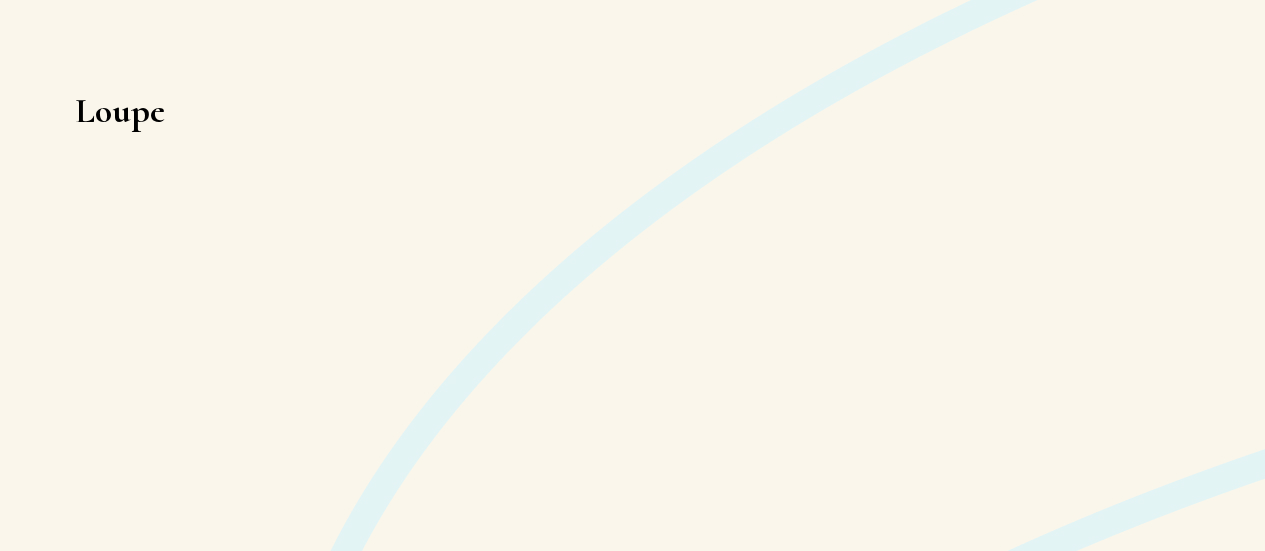 scroll, scrollTop: 0, scrollLeft: 0, axis: both 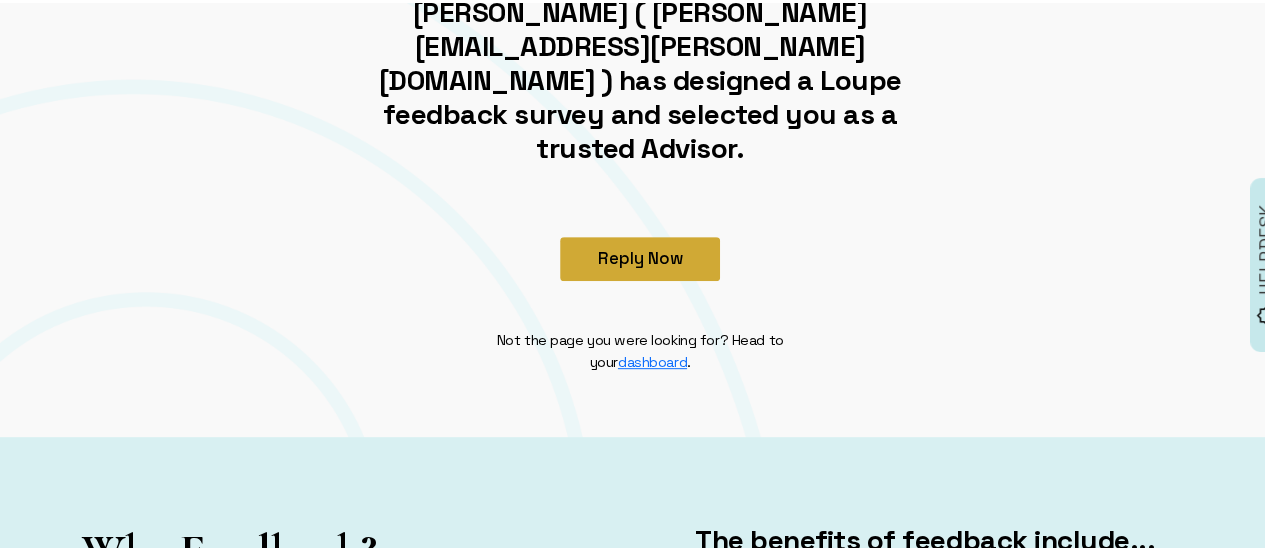 click on "Reply Now" 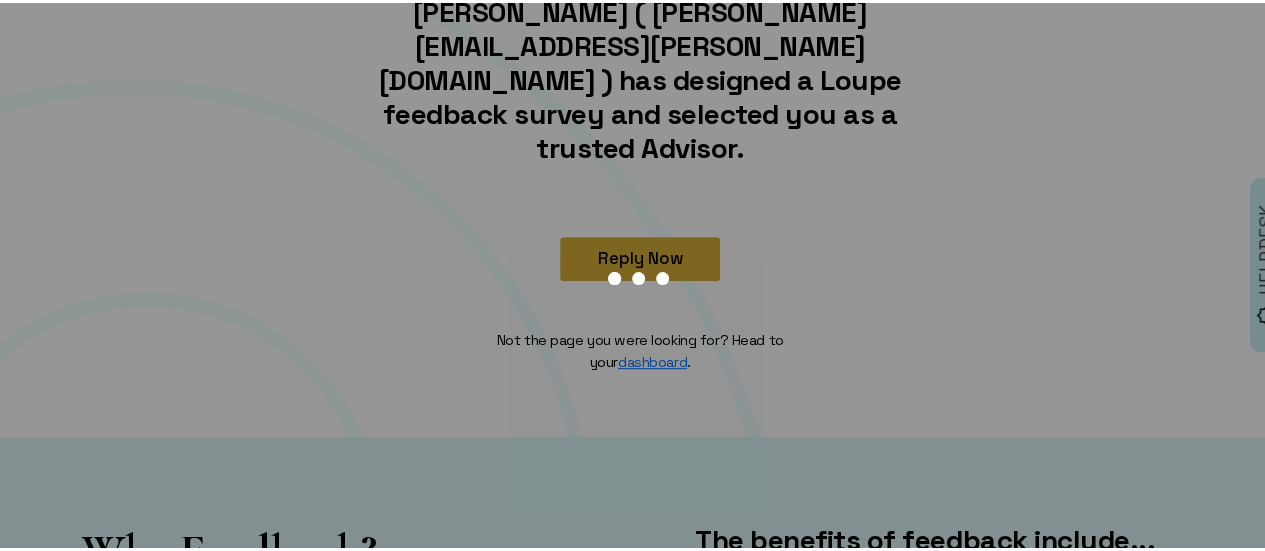 scroll, scrollTop: 0, scrollLeft: 0, axis: both 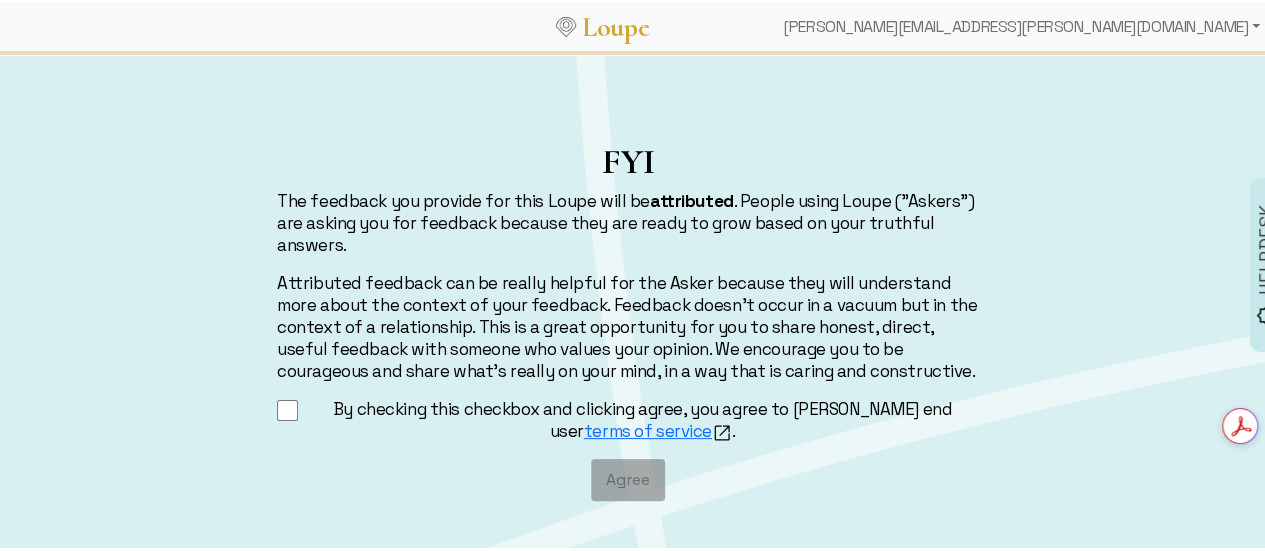 click on "By checking this checkbox and clicking agree, you agree to [PERSON_NAME] end user  terms of service ." at bounding box center (287, 407) 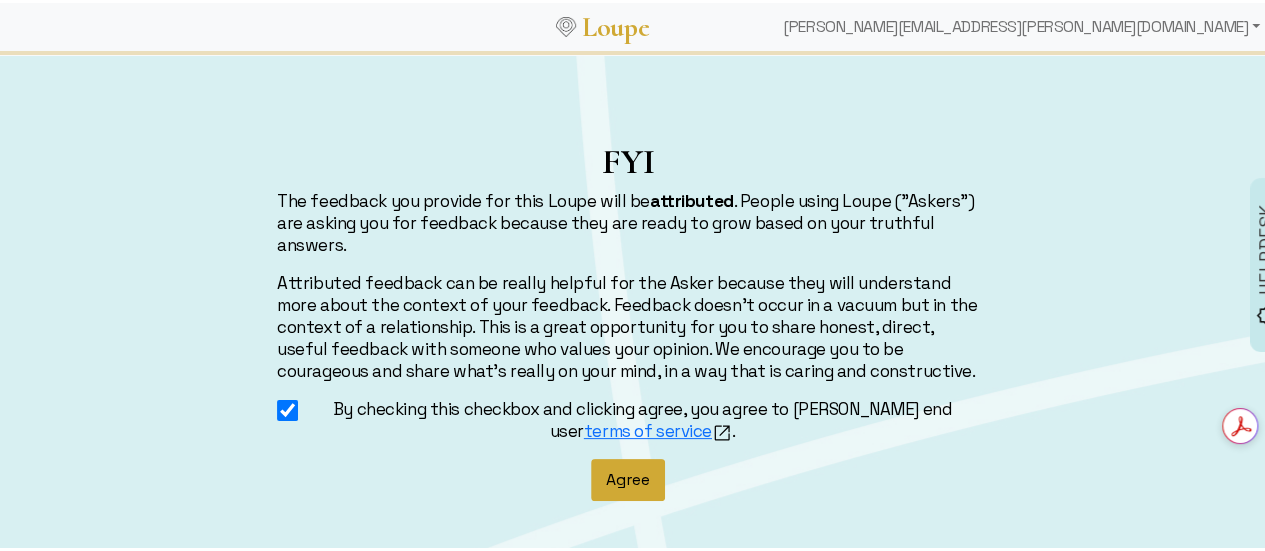 click on "Agree" 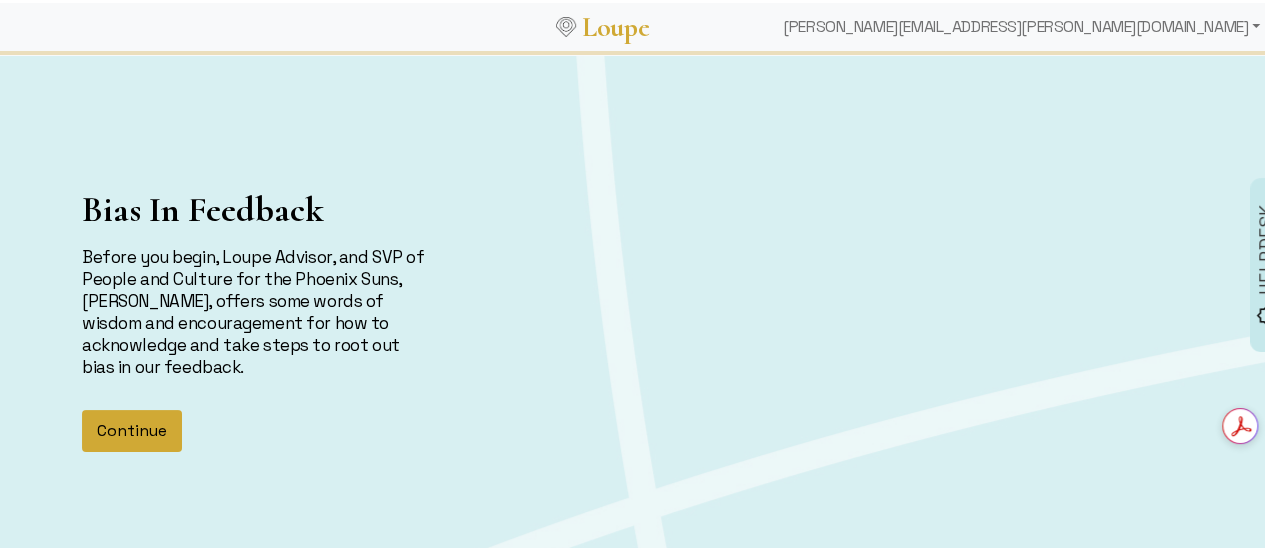 click on "Continue" 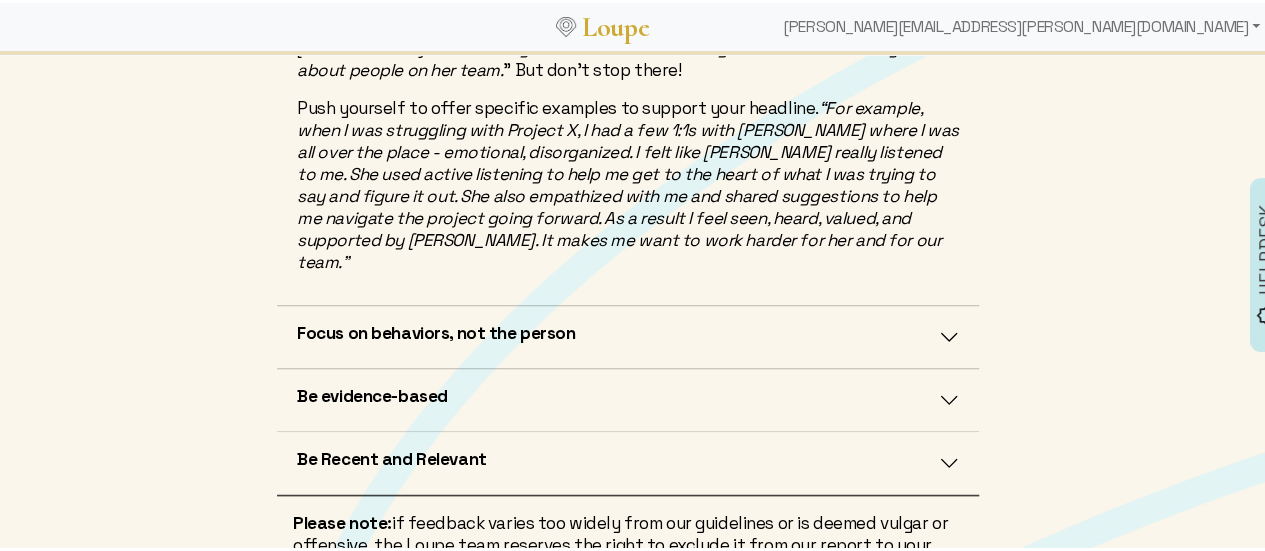 scroll, scrollTop: 886, scrollLeft: 0, axis: vertical 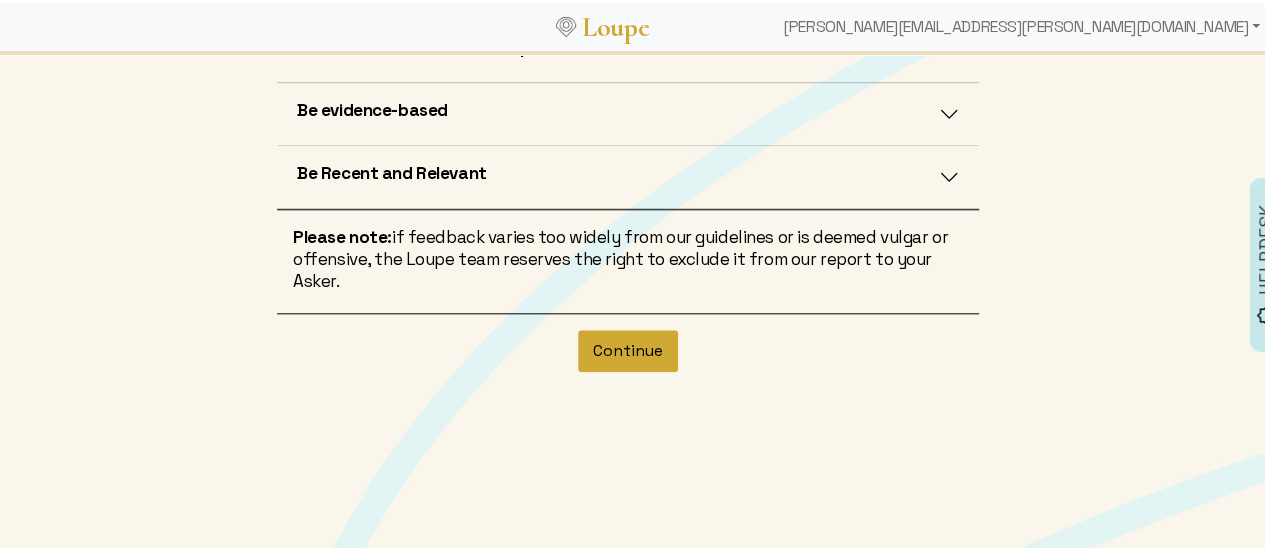 click on "Continue" 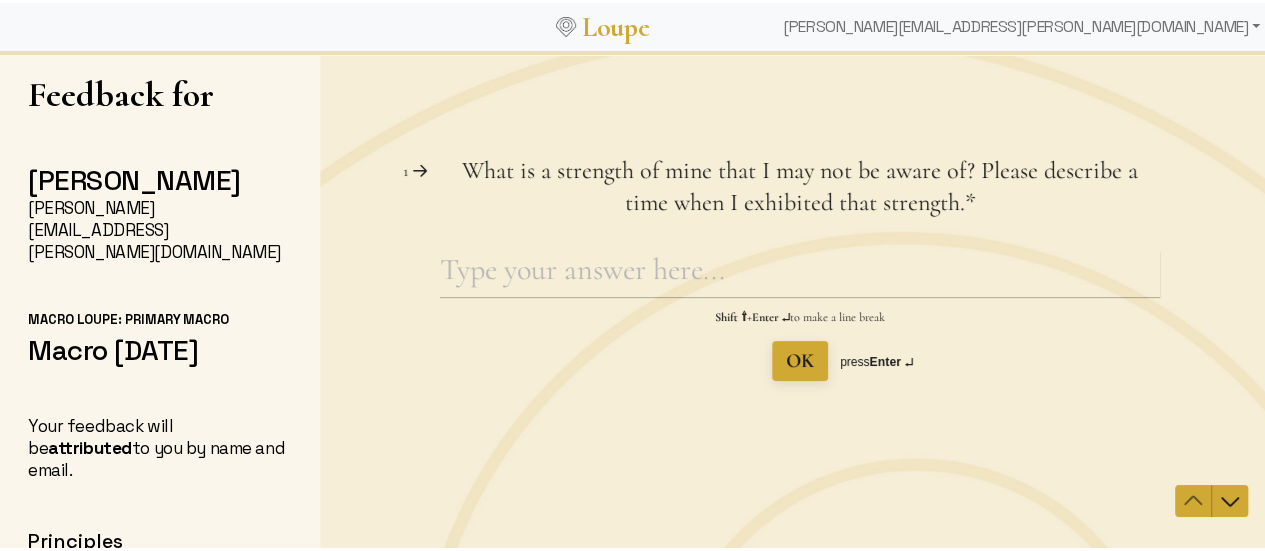 scroll, scrollTop: 0, scrollLeft: 0, axis: both 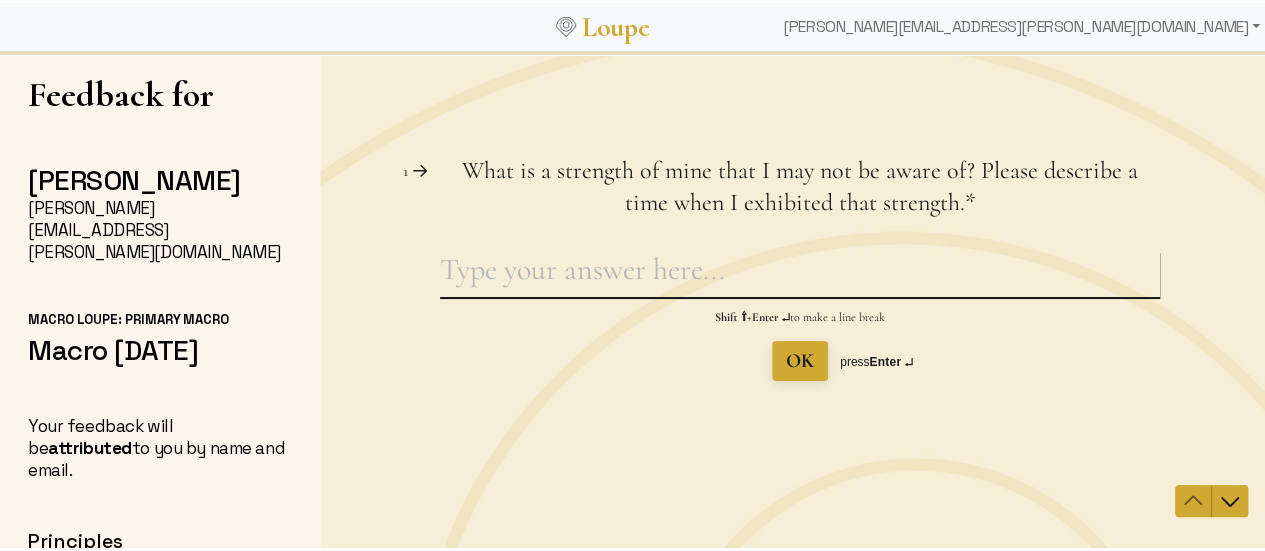 click on "What is a strength of mine that I may not be aware of? Please describe a time when I exhibited that strength.  This question is required." at bounding box center [800, 274] 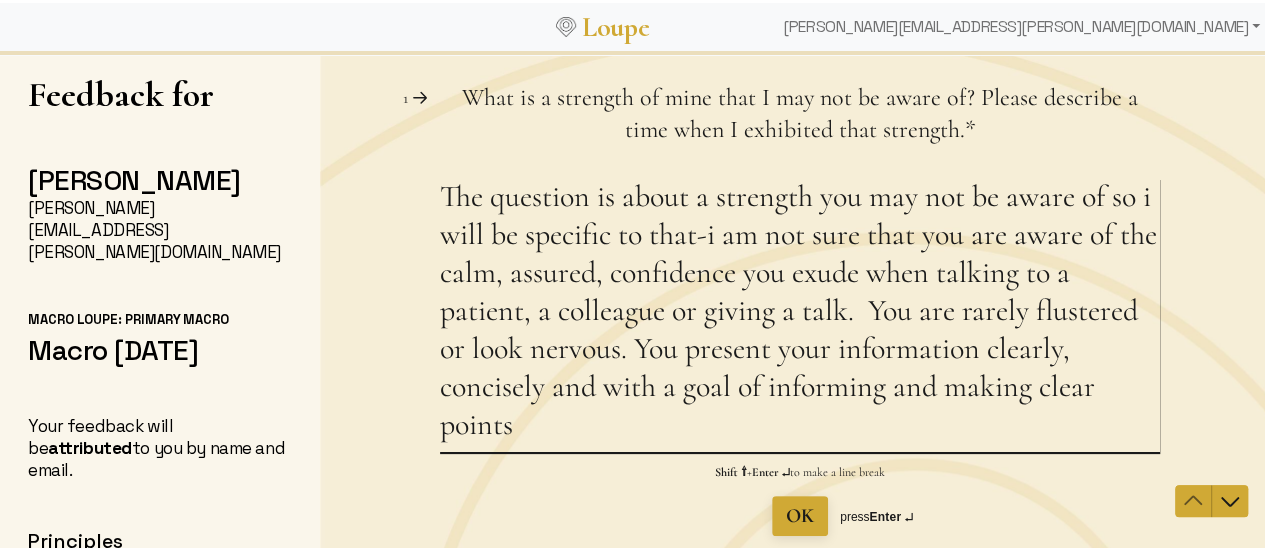 type on "The question is about a strength you may not be aware of so i will be specific to that-i am not sure that you are aware of the calm, assured, confidence you exude when talking to a patient, a colleague or giving a talk.  You are rarely flustered or look nervous. You present your information clearly, concisely and with a goal of informing and making clear points" 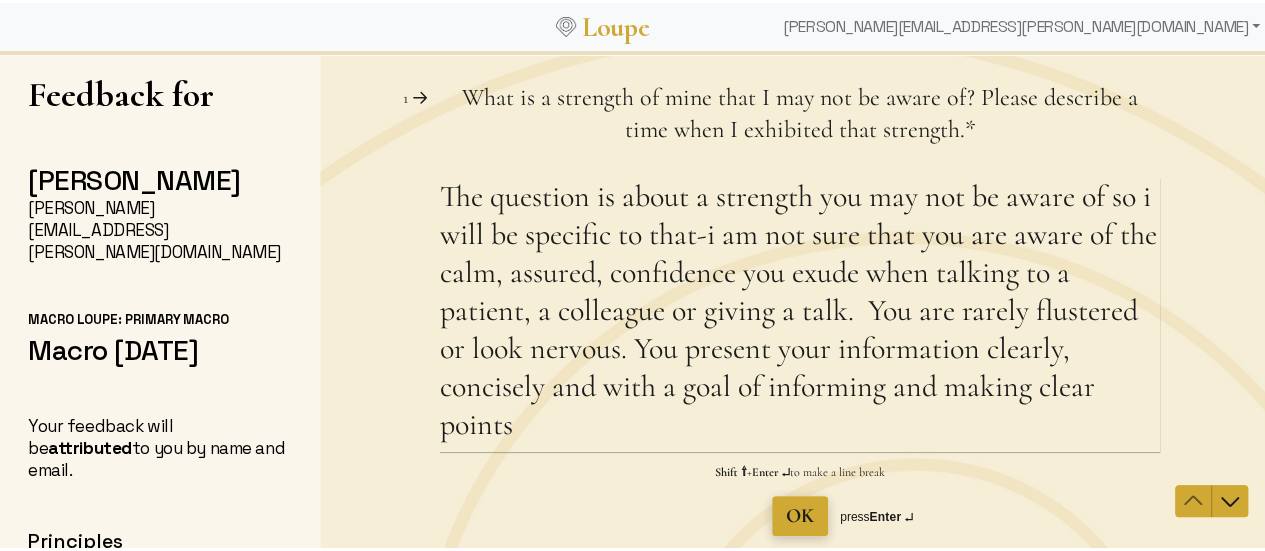 click on "OK" at bounding box center [800, 516] 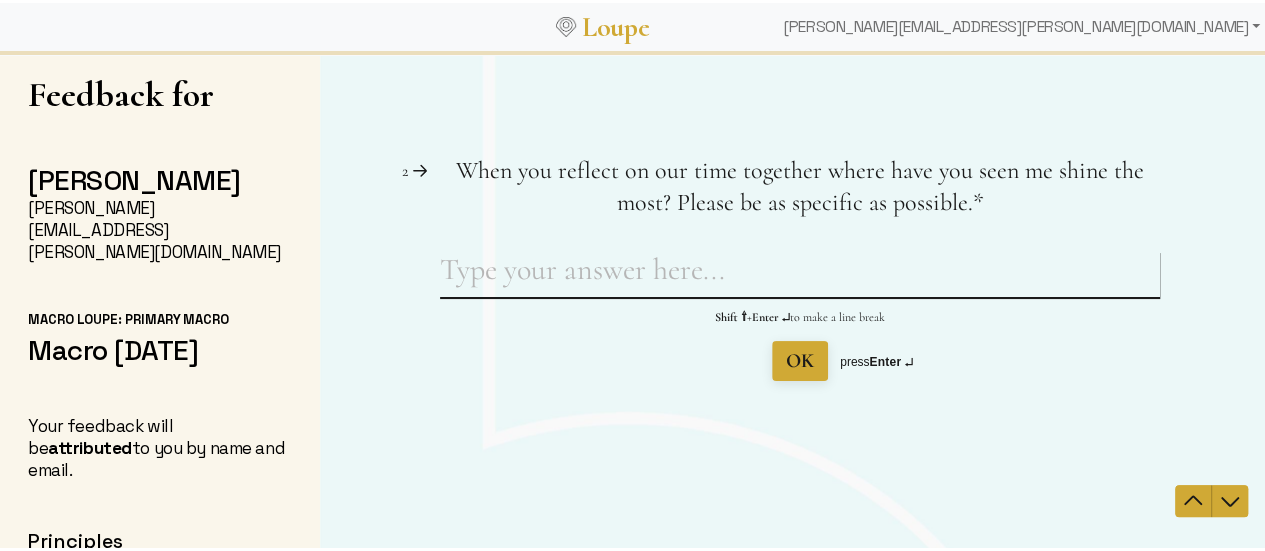 type on "Y" 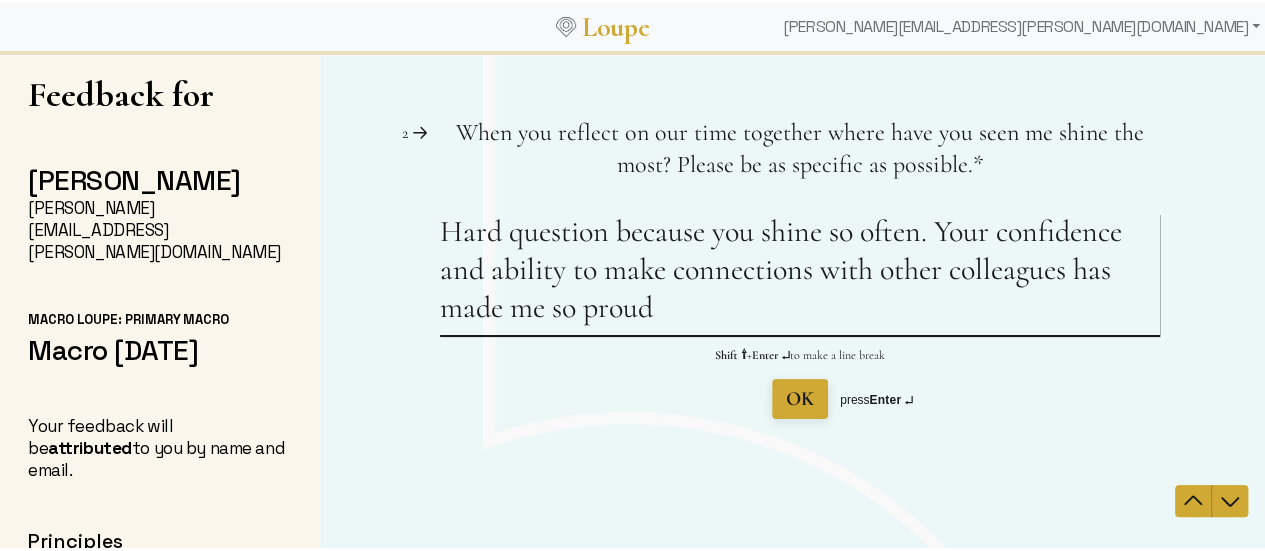 type on "Hard question because you shine so often. Your confidence and ability to make connections with other colleagues has made me so proud" 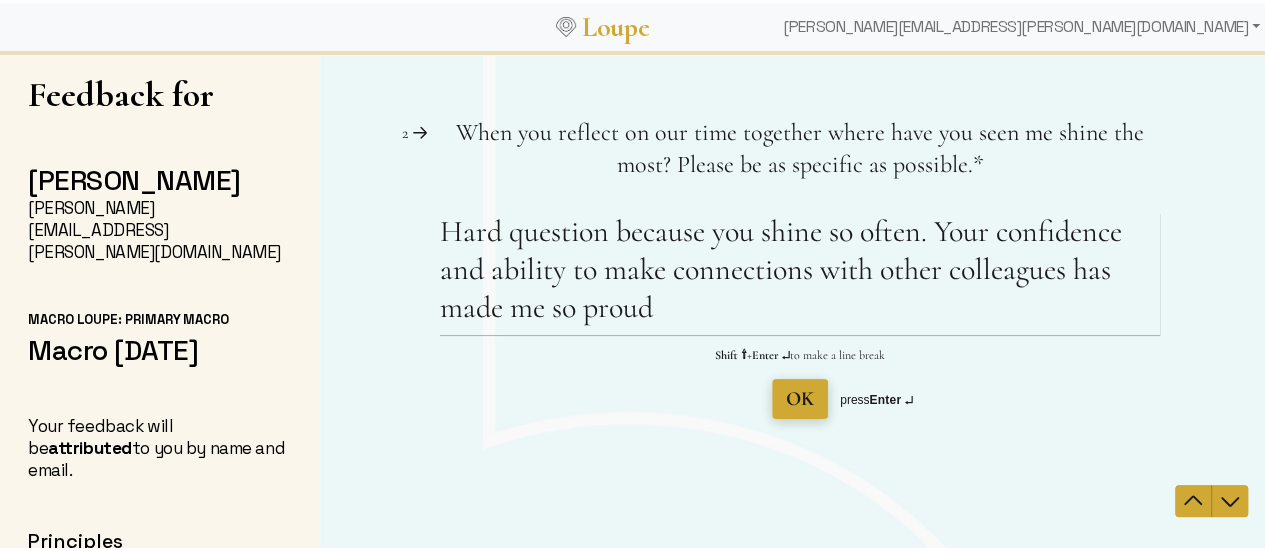 click on "OK" at bounding box center (800, 399) 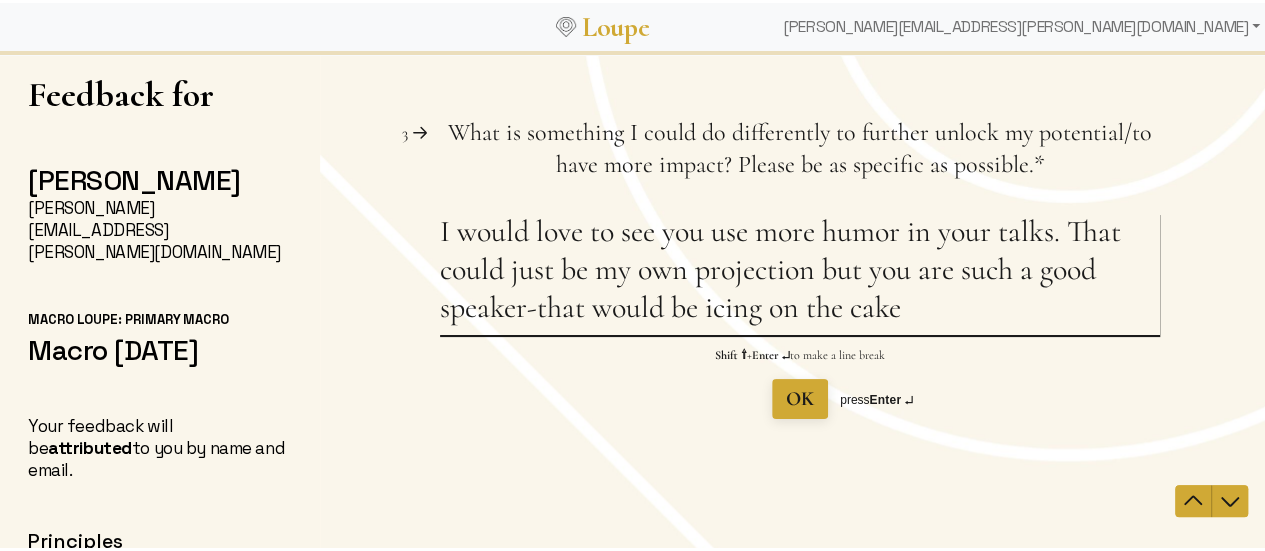 type on "I would love to see you use more humor in your talks. That could just be my own projection but you are such a good speaker-that would be icing on the cake" 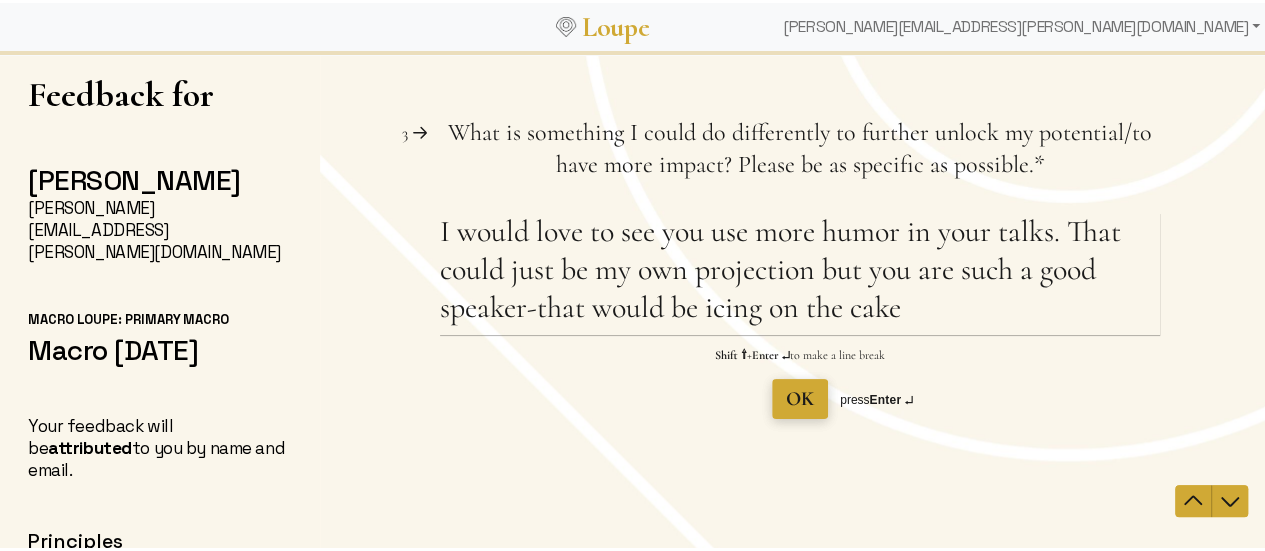 click on "OK" at bounding box center [800, 399] 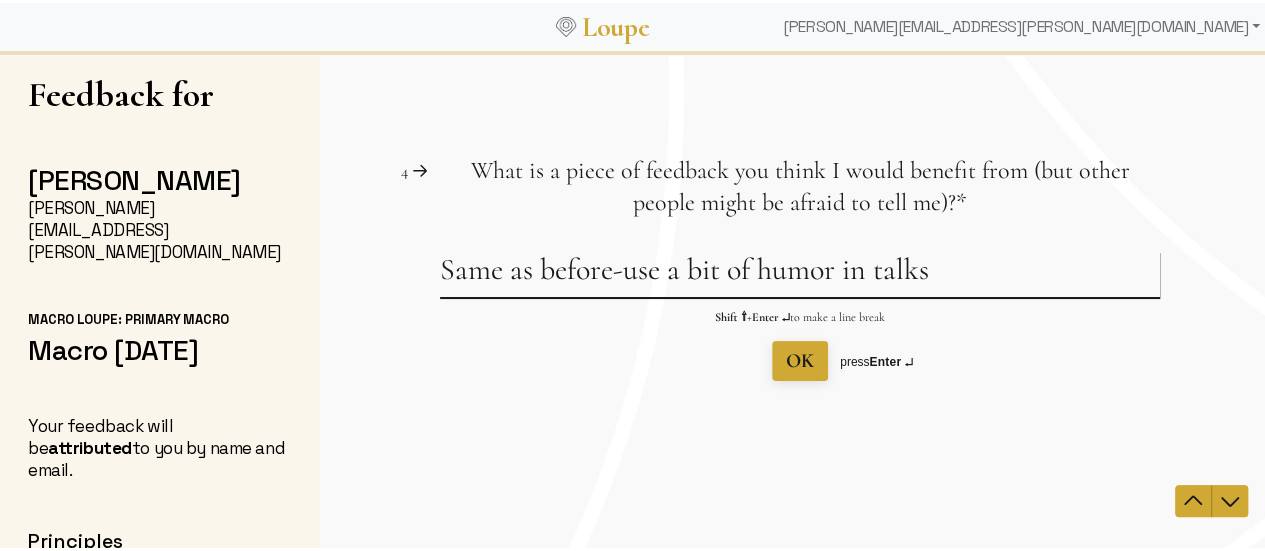 type on "Same as before-use a bit of humor in talks" 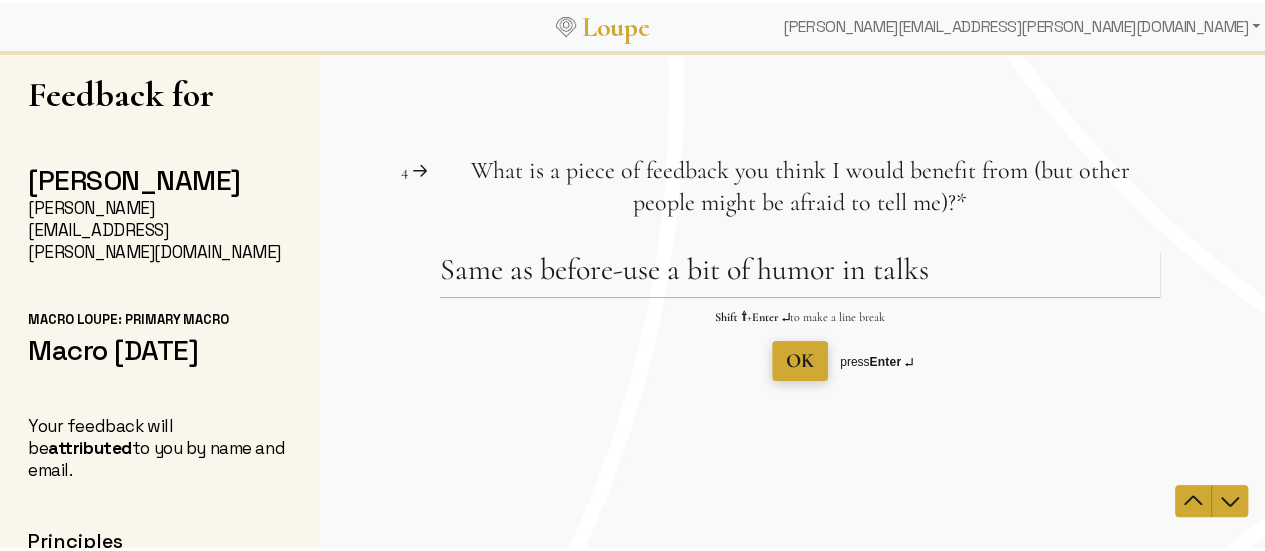 click on "OK" at bounding box center (800, 361) 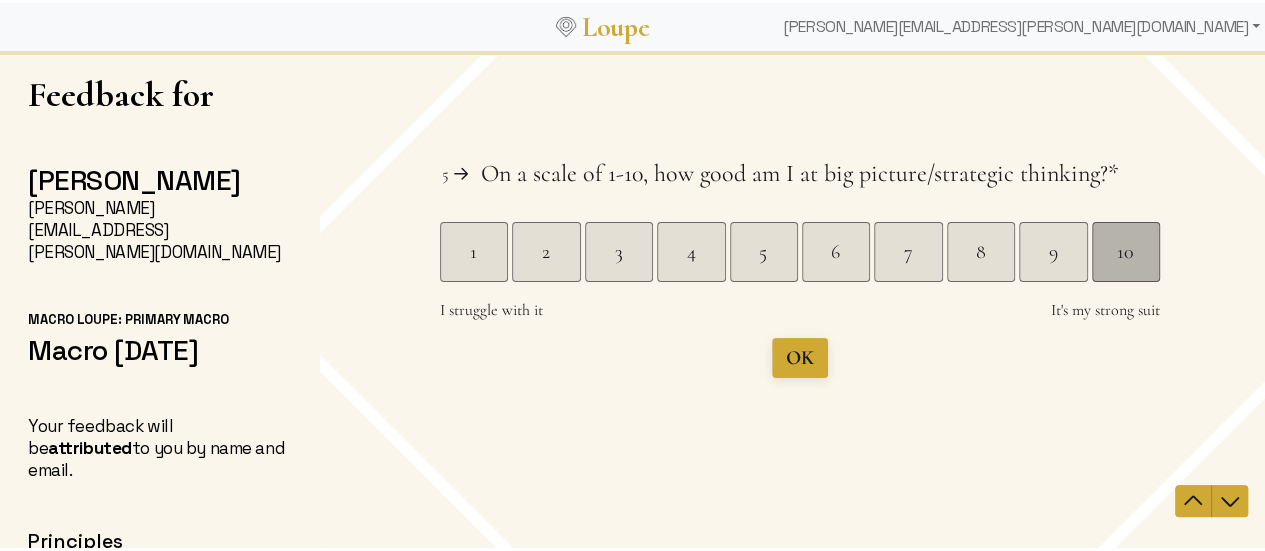 click on "10" at bounding box center (1126, 252) 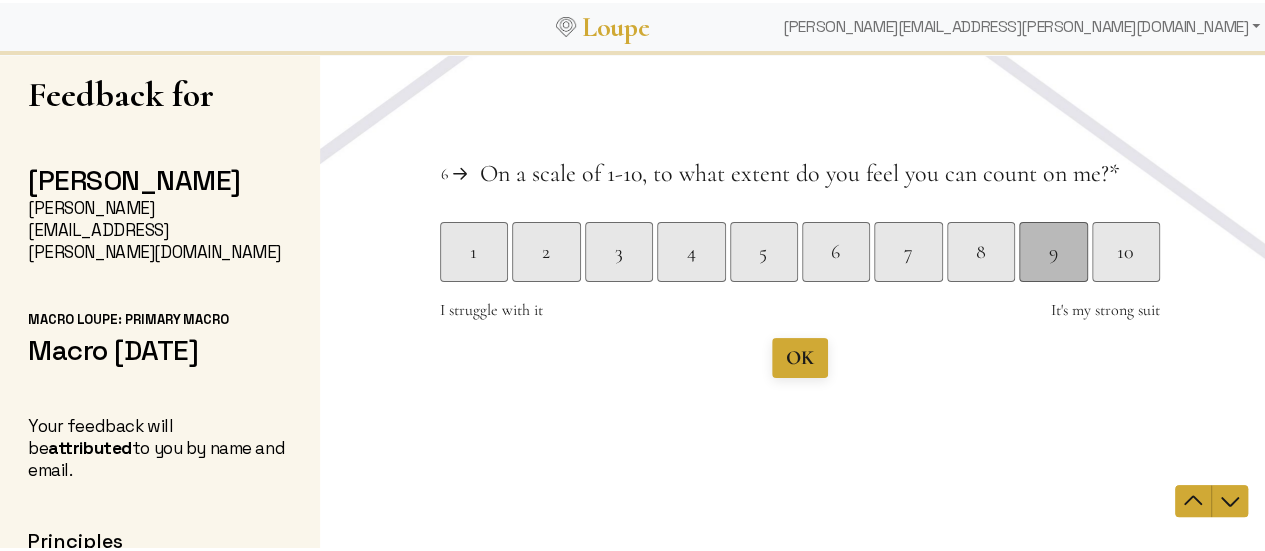 click on "9" at bounding box center [1052, 252] 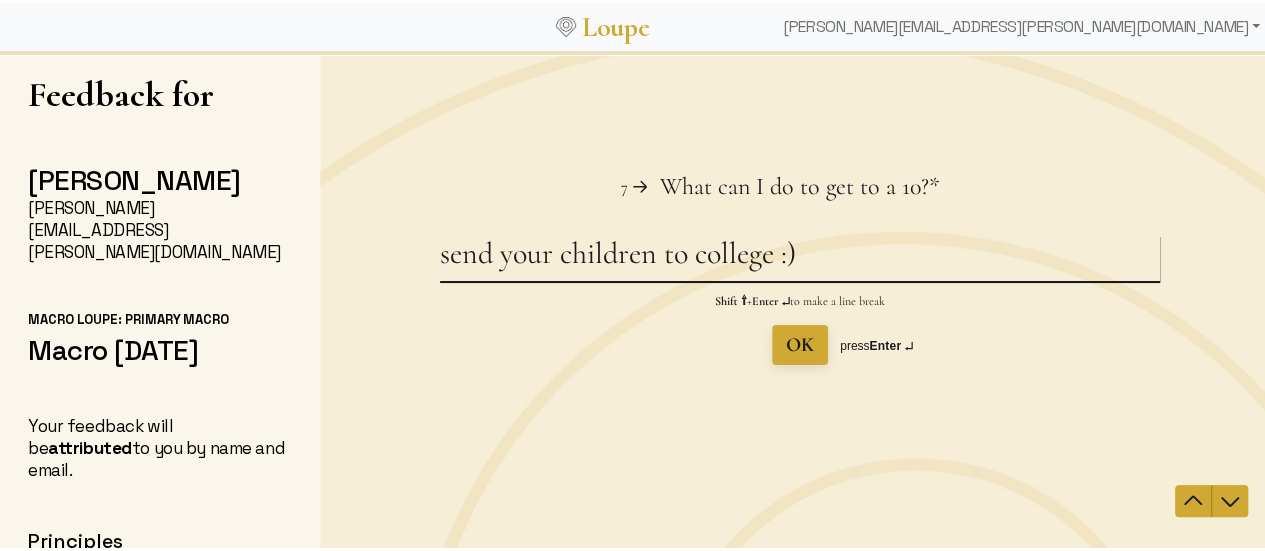 type on "send your children to college :)" 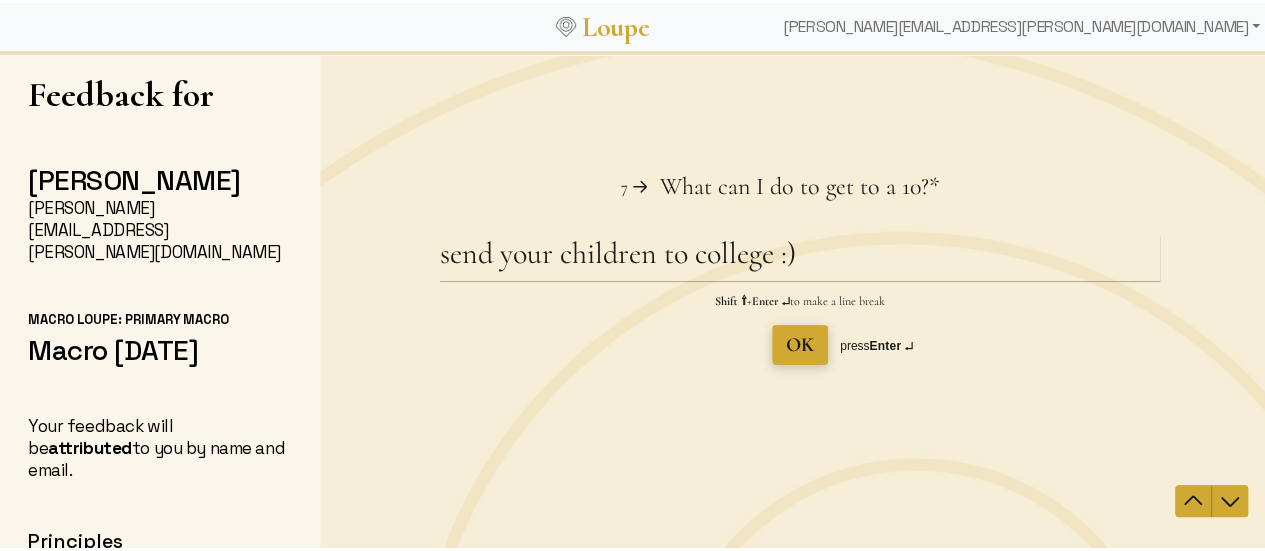 click on "OK" at bounding box center [800, 345] 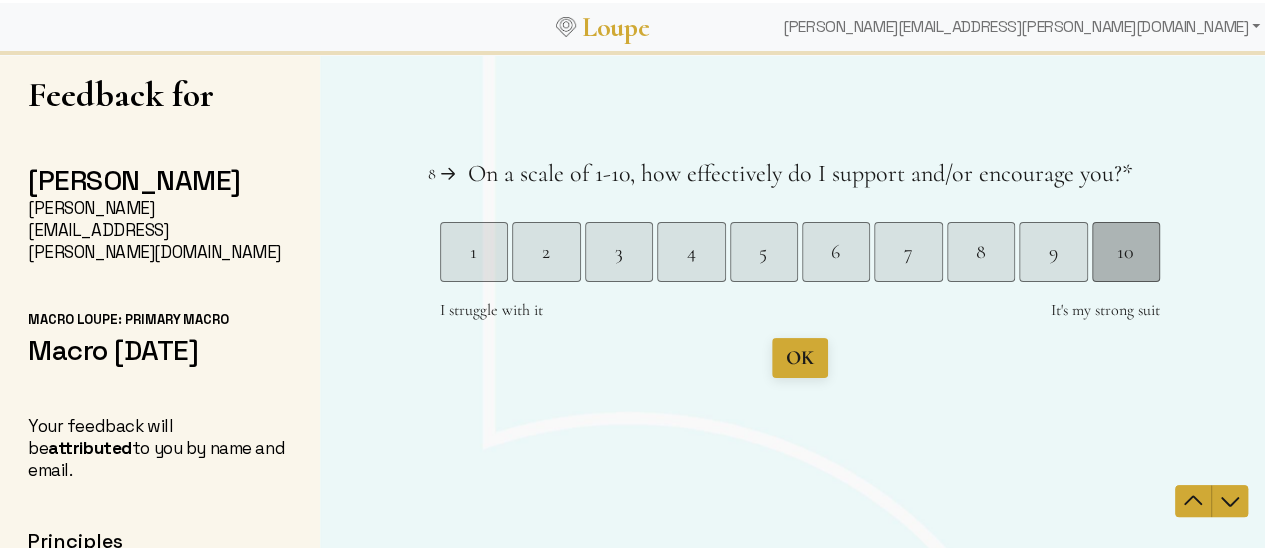 click on "10" at bounding box center [1126, 252] 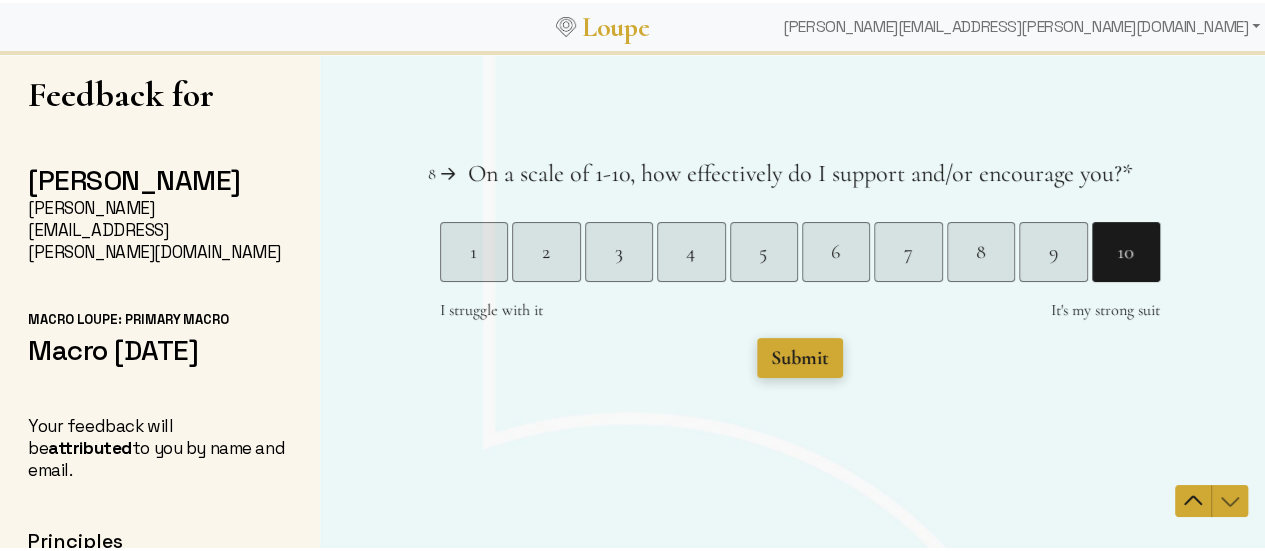 click on "Submit" at bounding box center [800, 358] 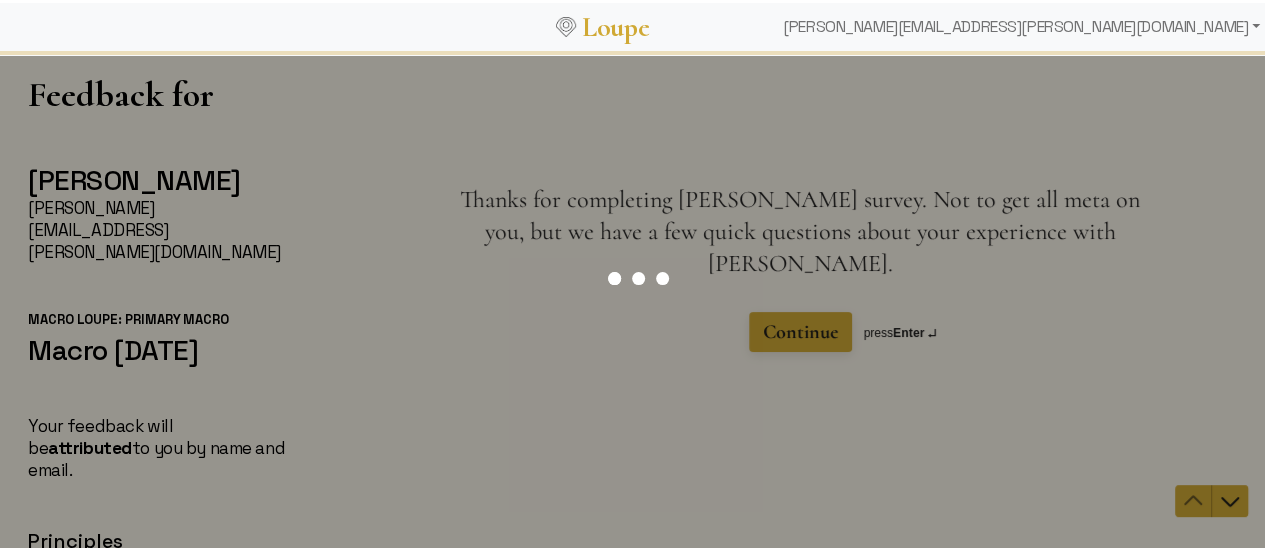 scroll, scrollTop: 0, scrollLeft: 0, axis: both 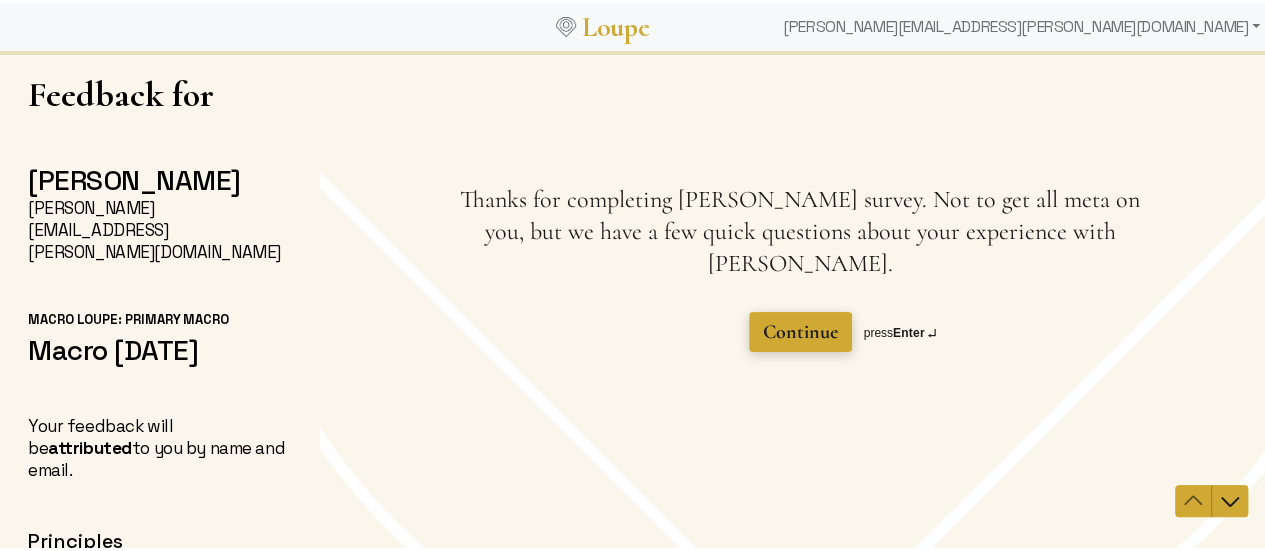 click on "Continue" at bounding box center (800, 332) 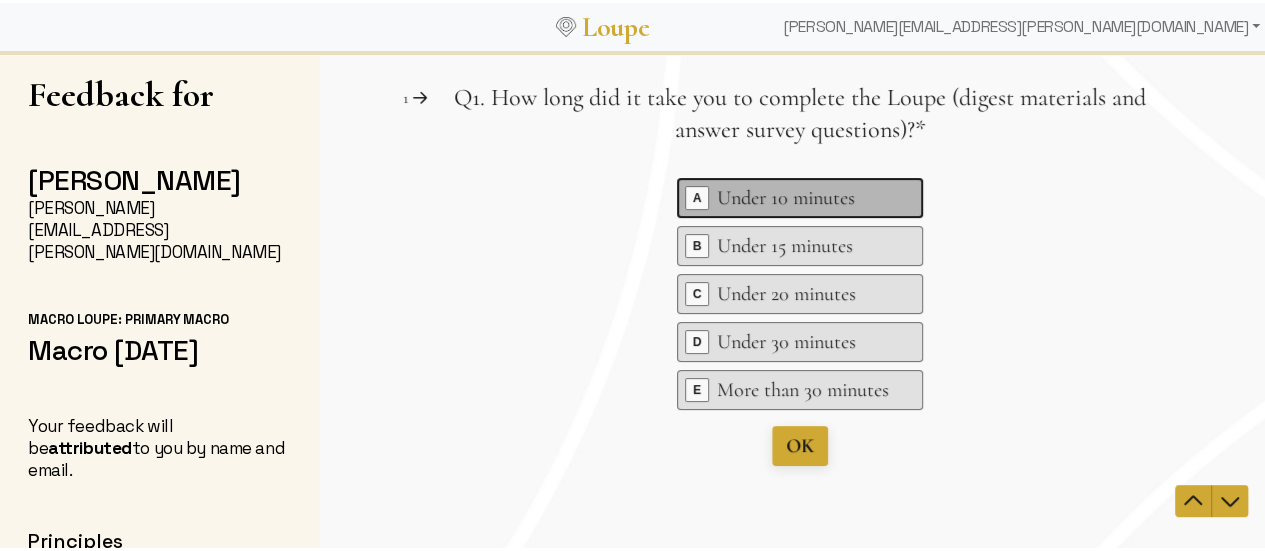 click on "A" at bounding box center [697, 198] 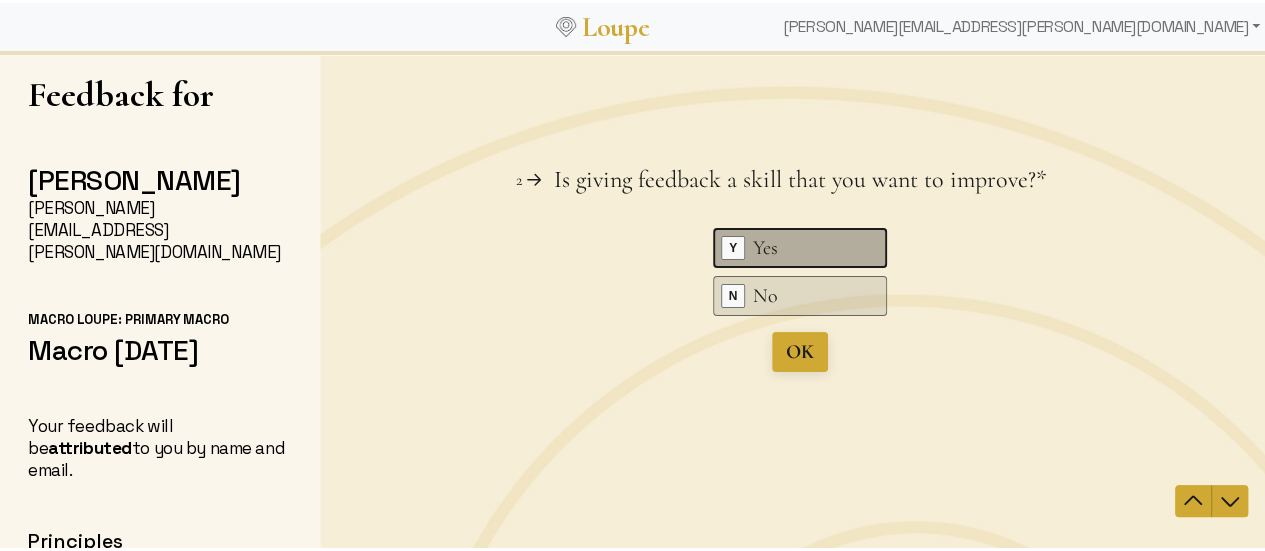 click on "Y" at bounding box center [733, 248] 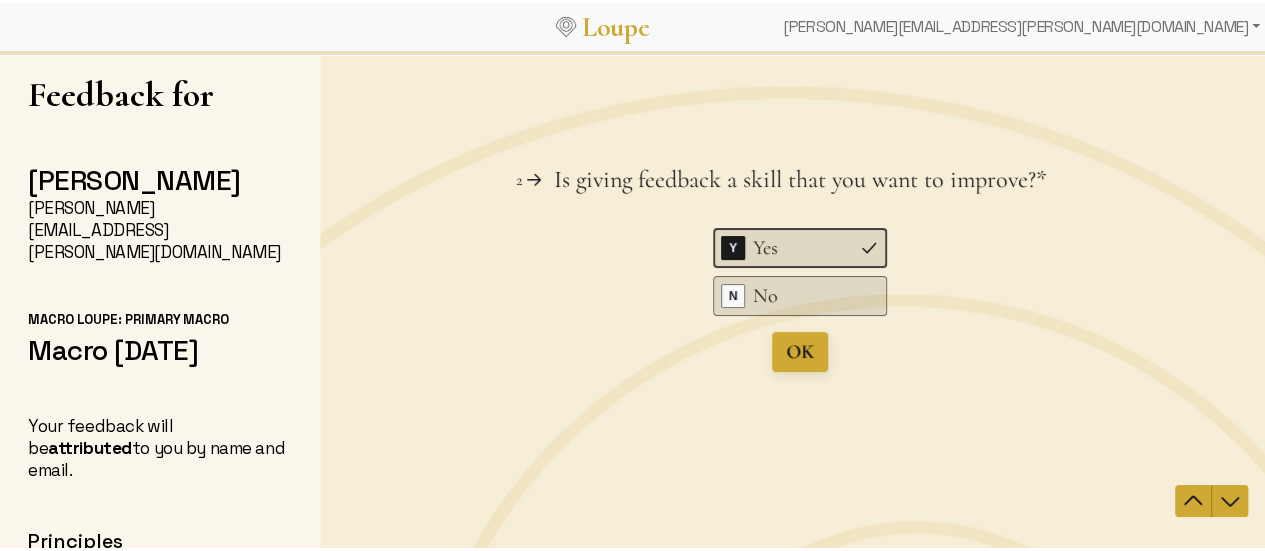click at bounding box center (800, 299) 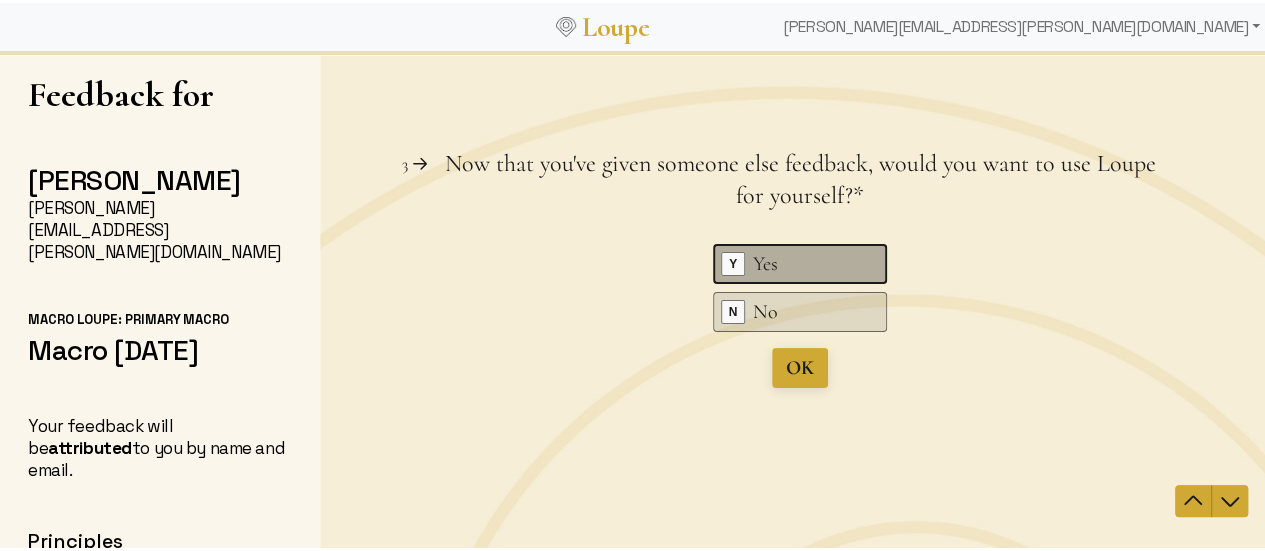 click on "Y" at bounding box center [733, 264] 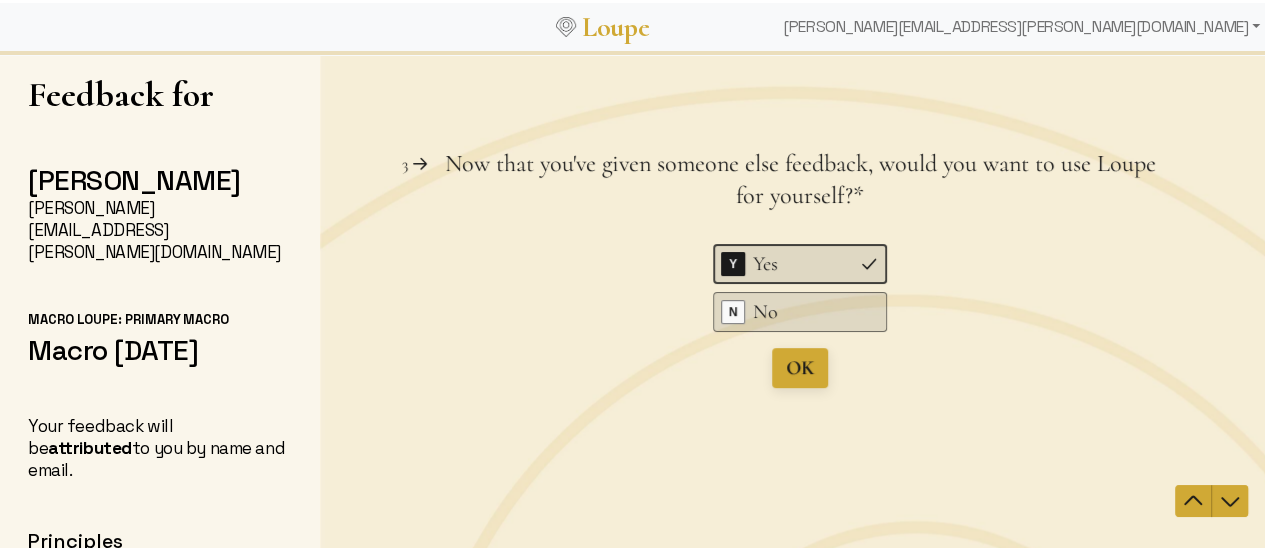 click at bounding box center (800, 299) 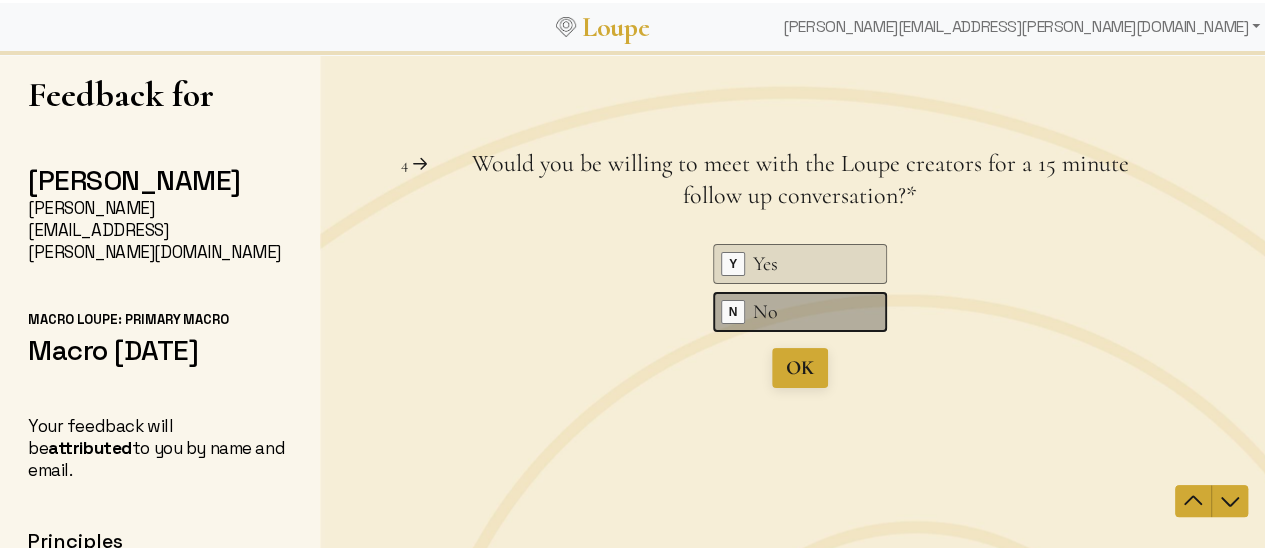 click on "N" at bounding box center [733, 312] 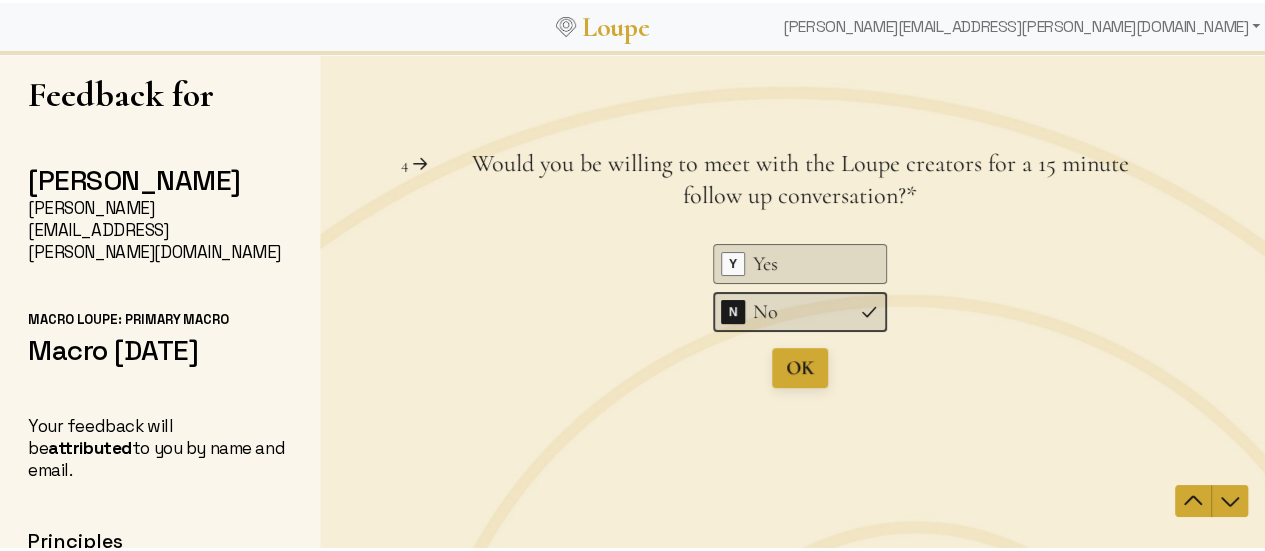 click on "Question 3 3 Now that you've given someone else feedback, would you want to use Loupe for yourself? This question is required. * Key Y Yes Key N No OK press  Enter ↵ Question 4 4 Would you be willing to meet with the Loupe creators for a 15 minute follow up conversation?  This question is required. * Key Y Yes Key N No OK press  Enter ↵ Question 5 5 Finally, is there anything else you would like to share with us about your experience using Loupe?  Shift ⇧  +  Enter ↵  to make a line break Submit" at bounding box center (800, 299) 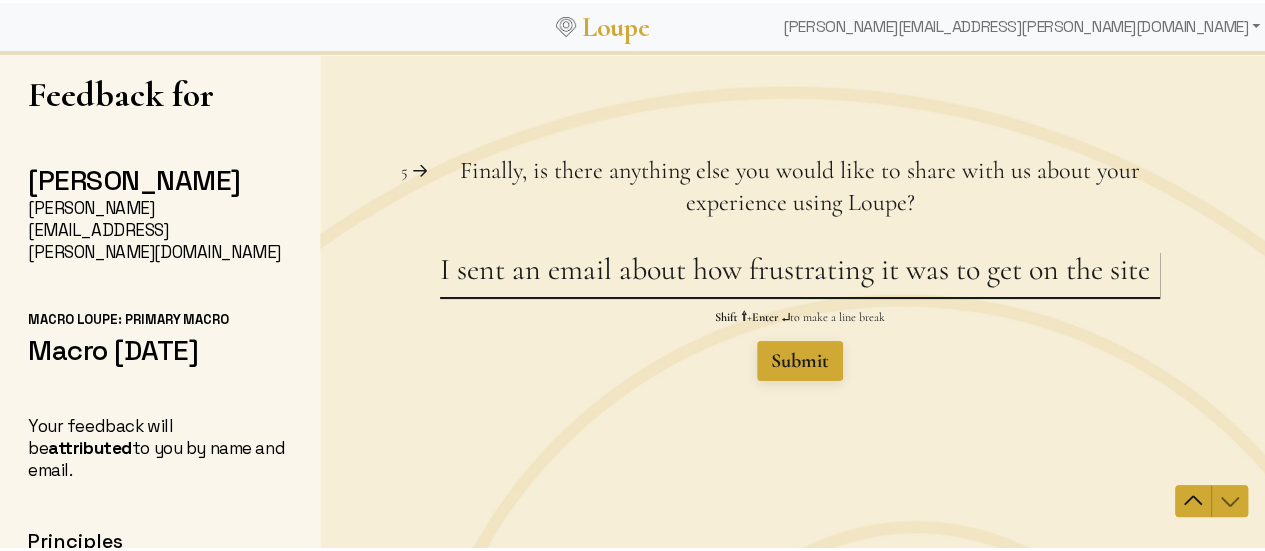 type on "I sent an email about how frustrating it was to get on the site" 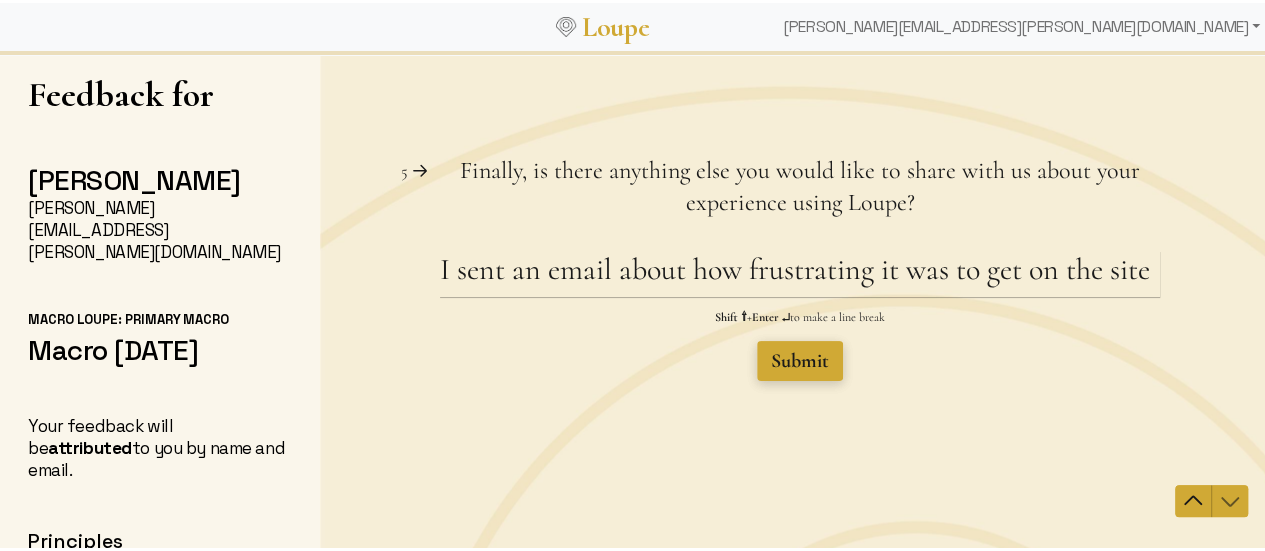 click on "Submit" at bounding box center [800, 361] 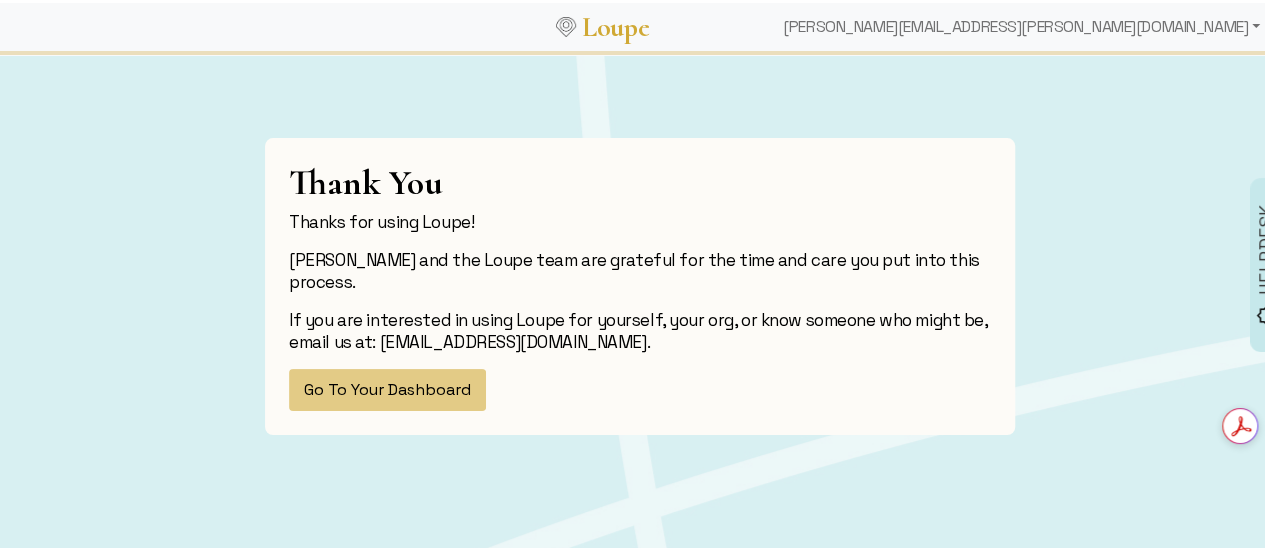 scroll, scrollTop: 0, scrollLeft: 0, axis: both 